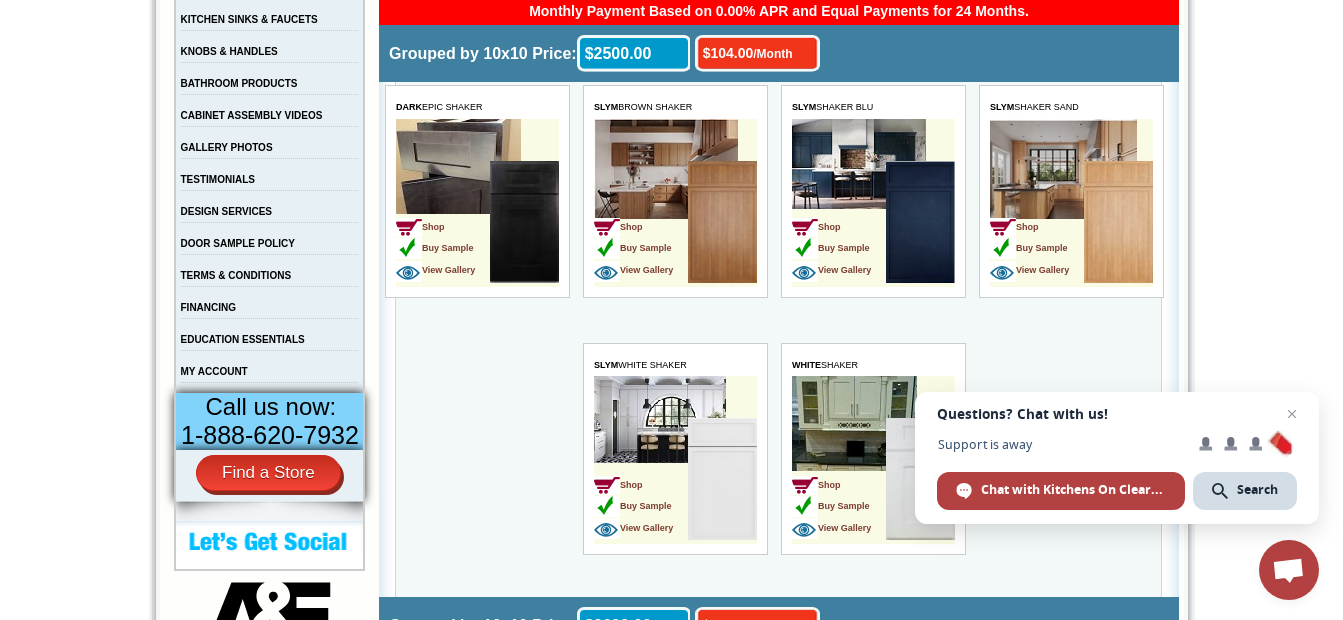 scroll, scrollTop: 500, scrollLeft: 0, axis: vertical 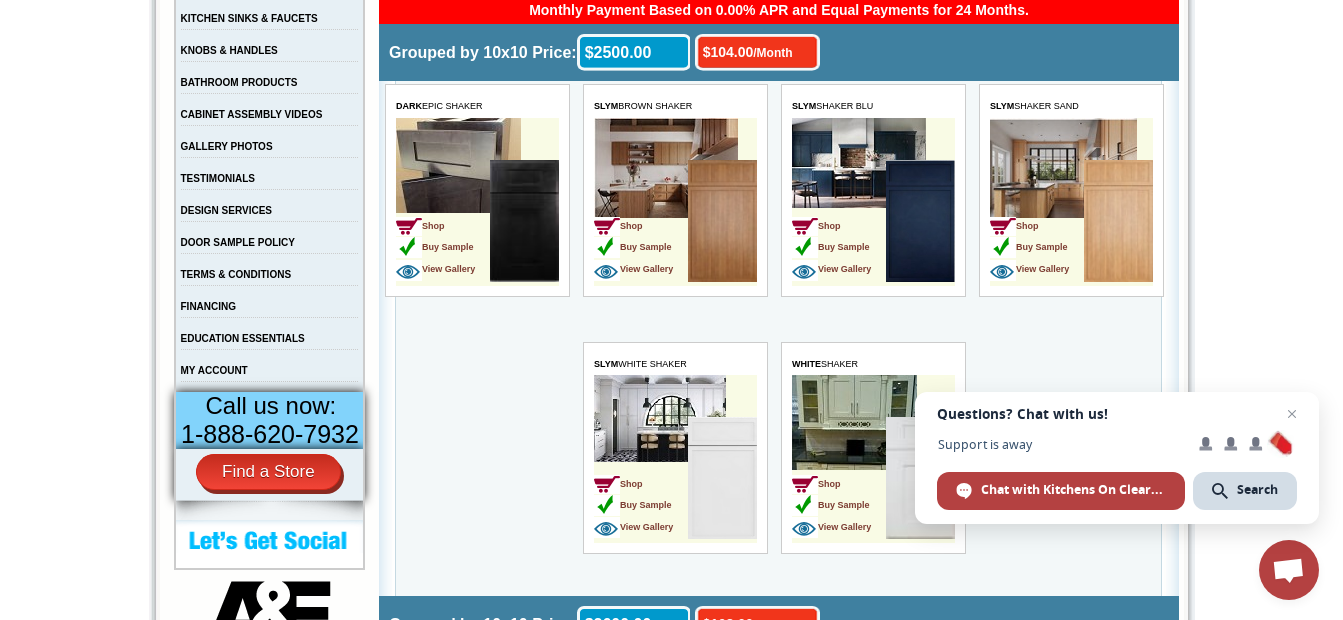 click on "Shop
Buy Sample
View Gallery" at bounding box center (640, 480) 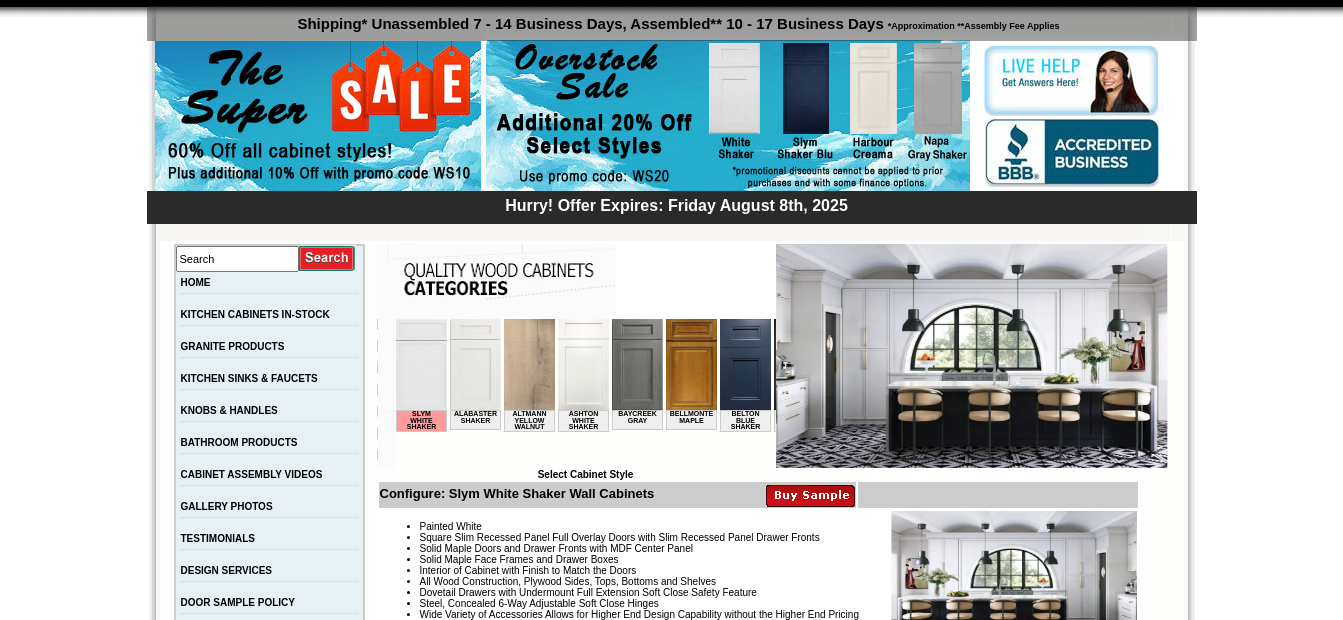 scroll, scrollTop: 200, scrollLeft: 0, axis: vertical 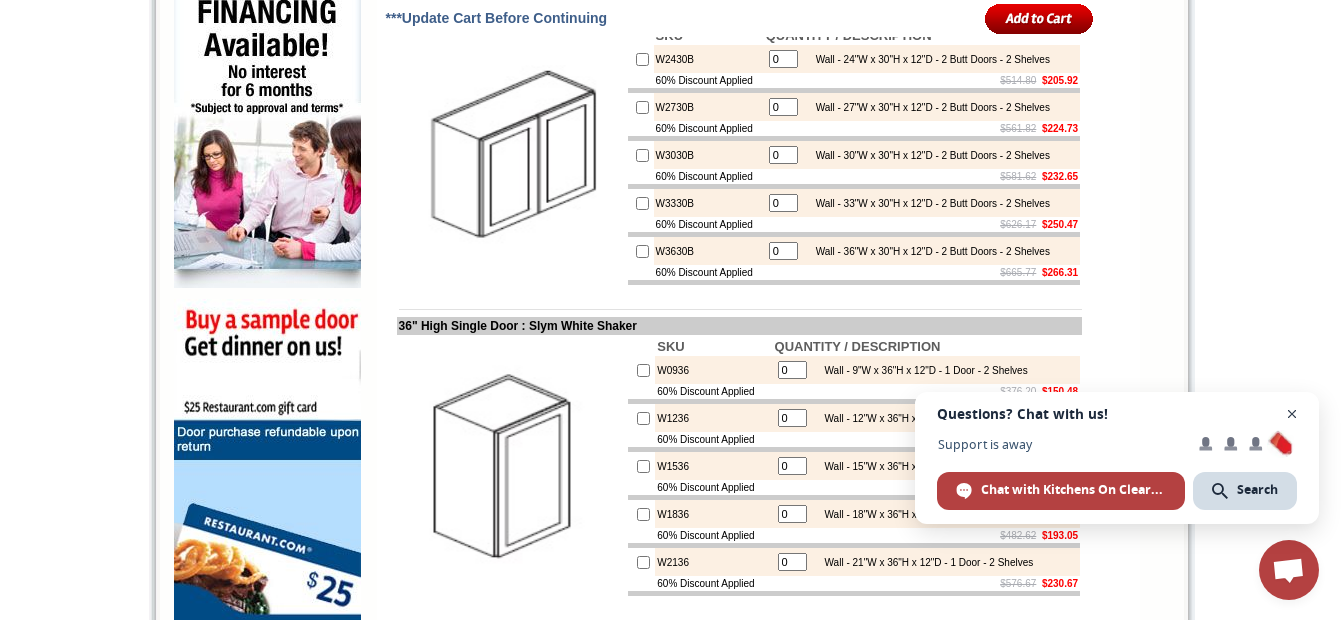 click at bounding box center (1292, 414) 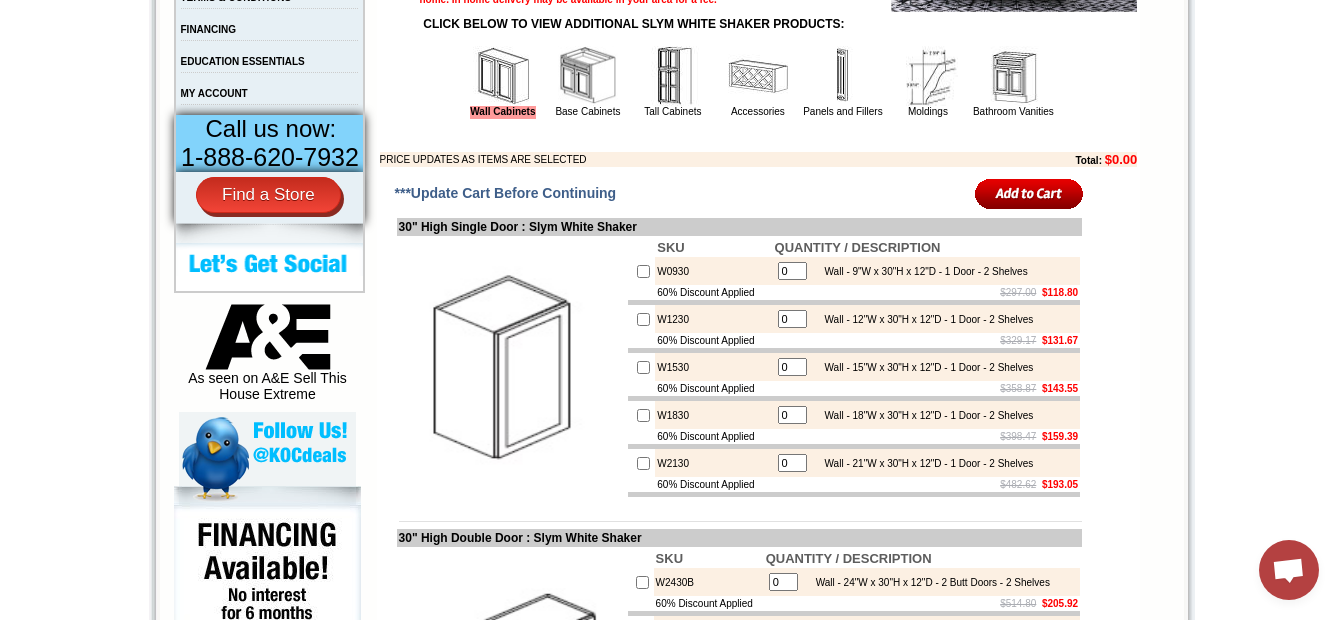 scroll, scrollTop: 600, scrollLeft: 0, axis: vertical 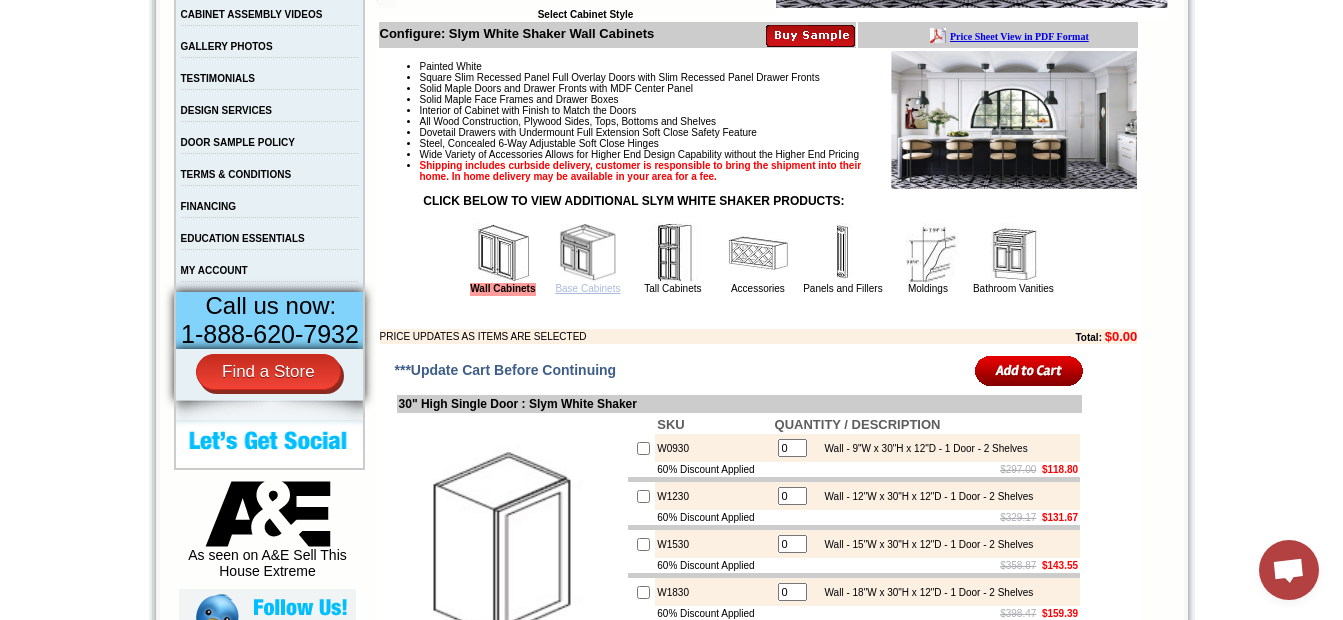 click on "Base Cabinets" at bounding box center (587, 288) 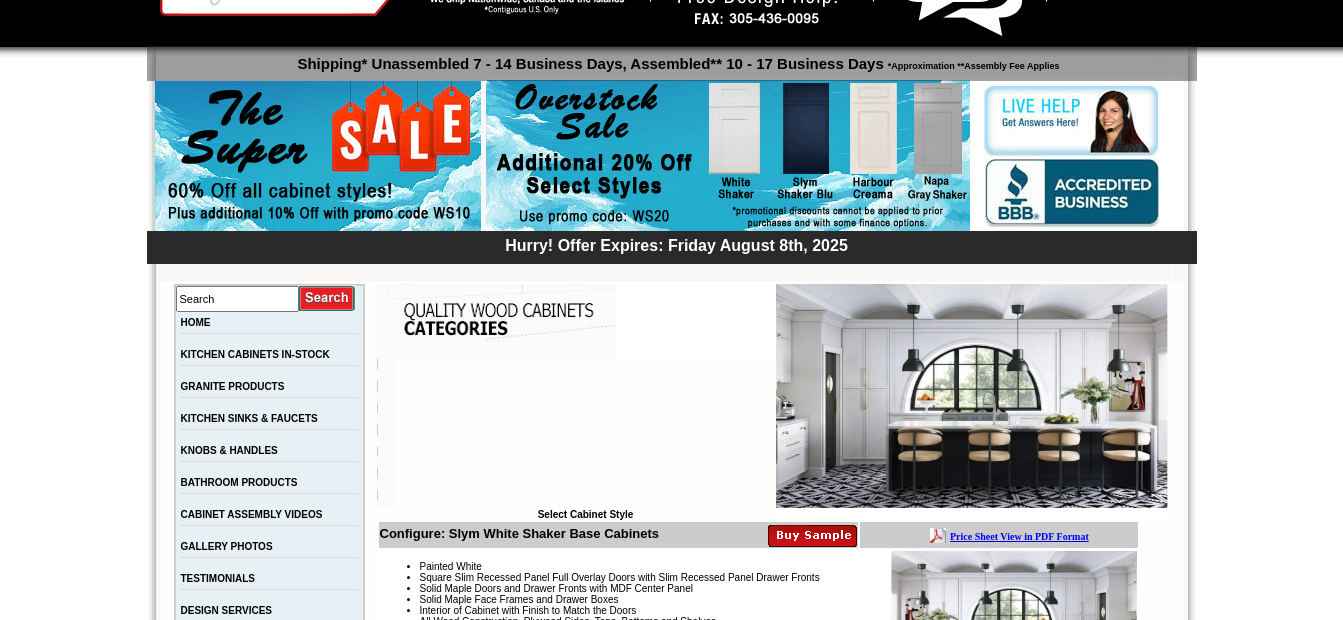 scroll, scrollTop: 211, scrollLeft: 0, axis: vertical 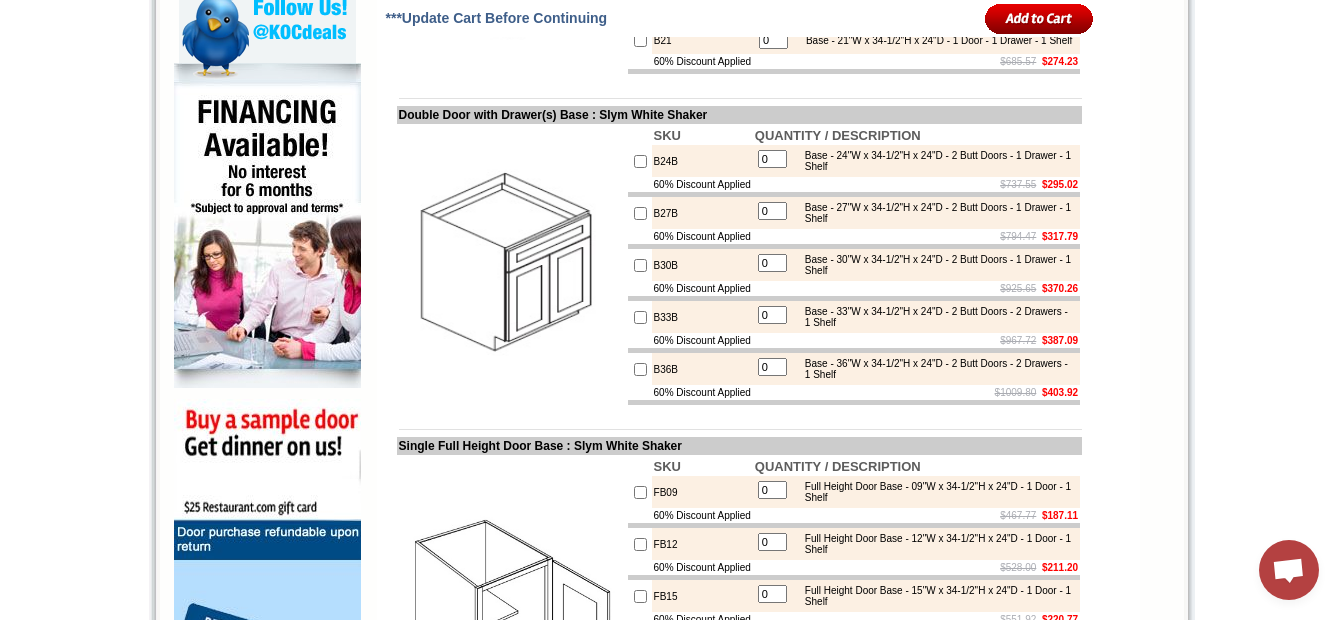 click at bounding box center [640, 369] 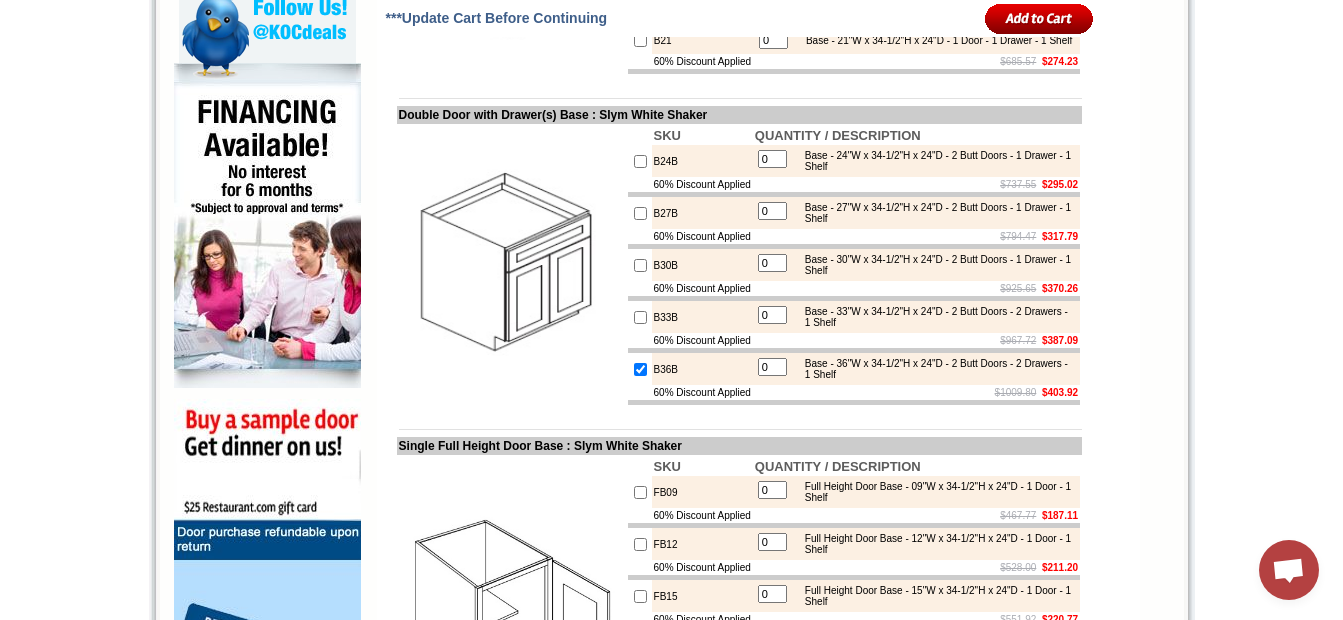 type on "1" 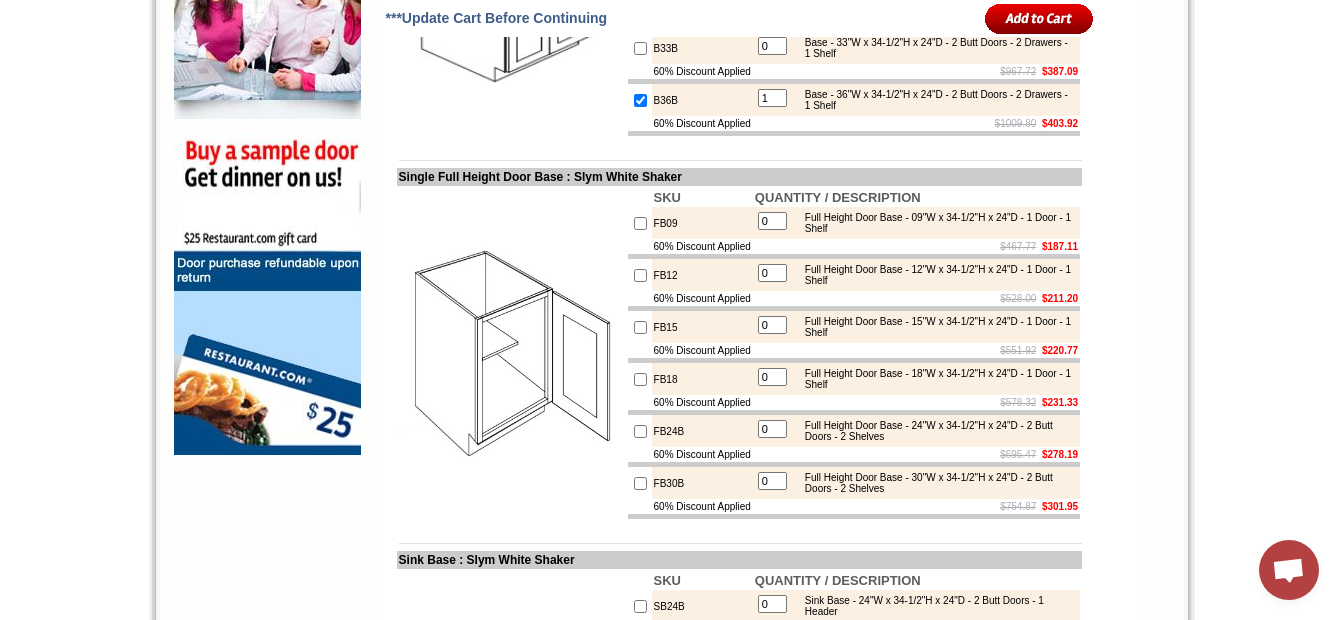 scroll, scrollTop: 1500, scrollLeft: 0, axis: vertical 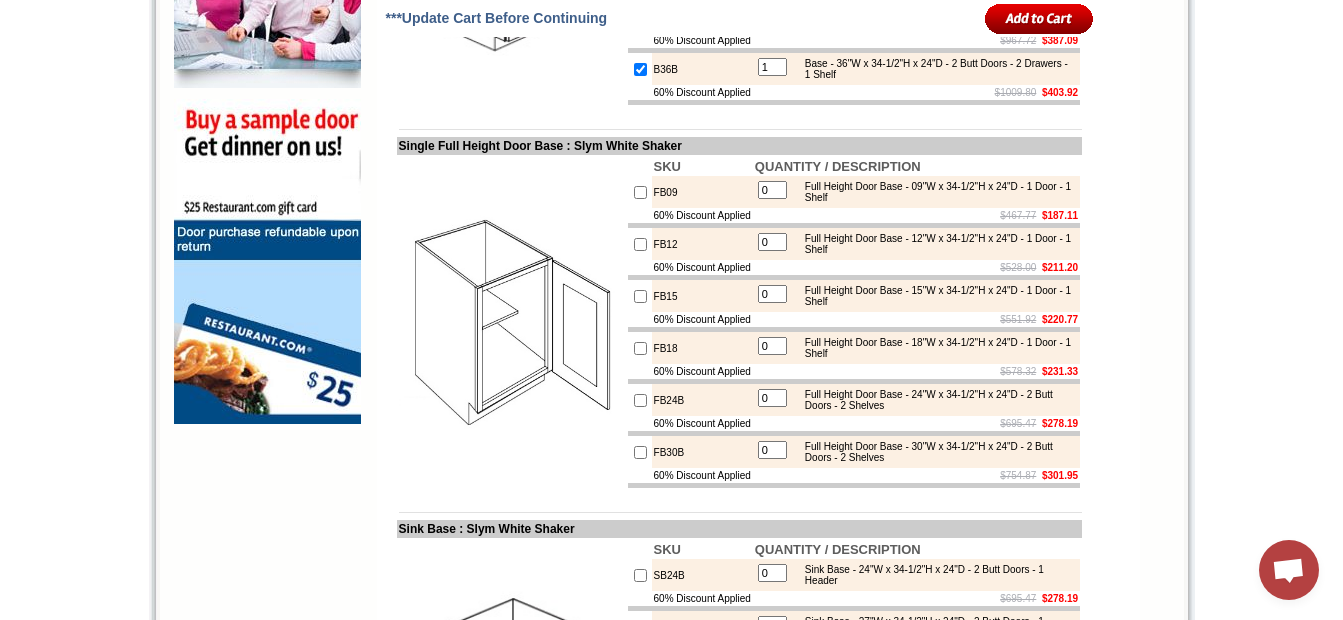 click at bounding box center [640, 400] 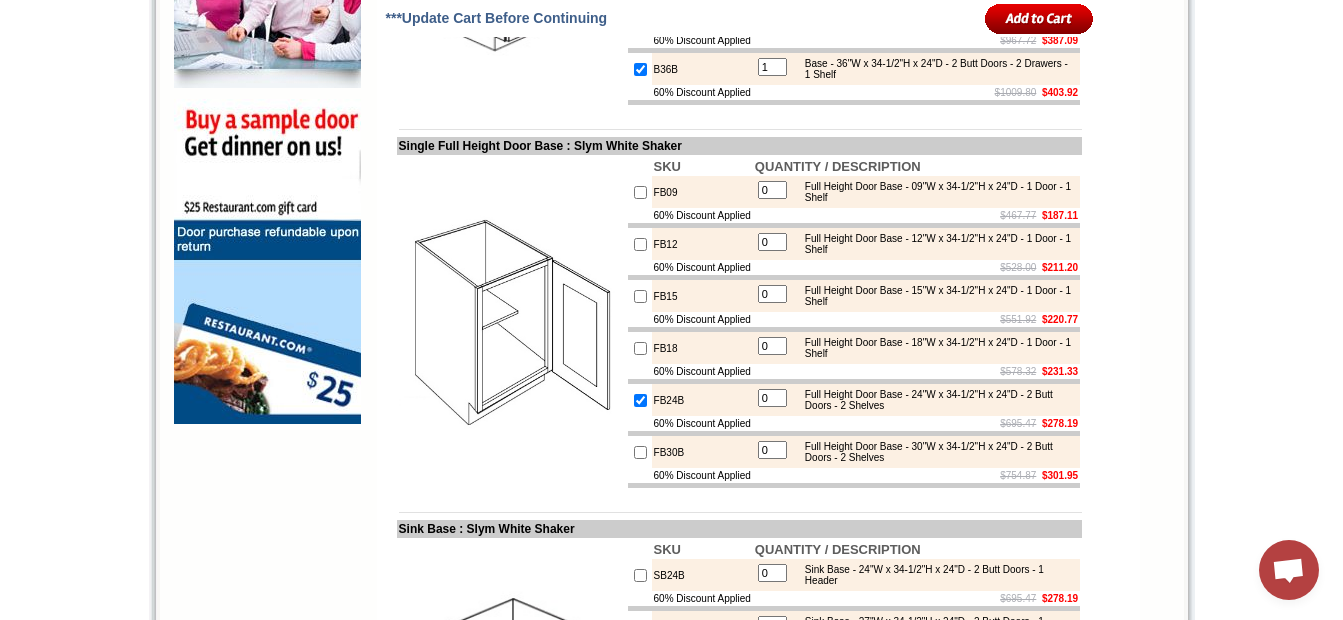 type on "1" 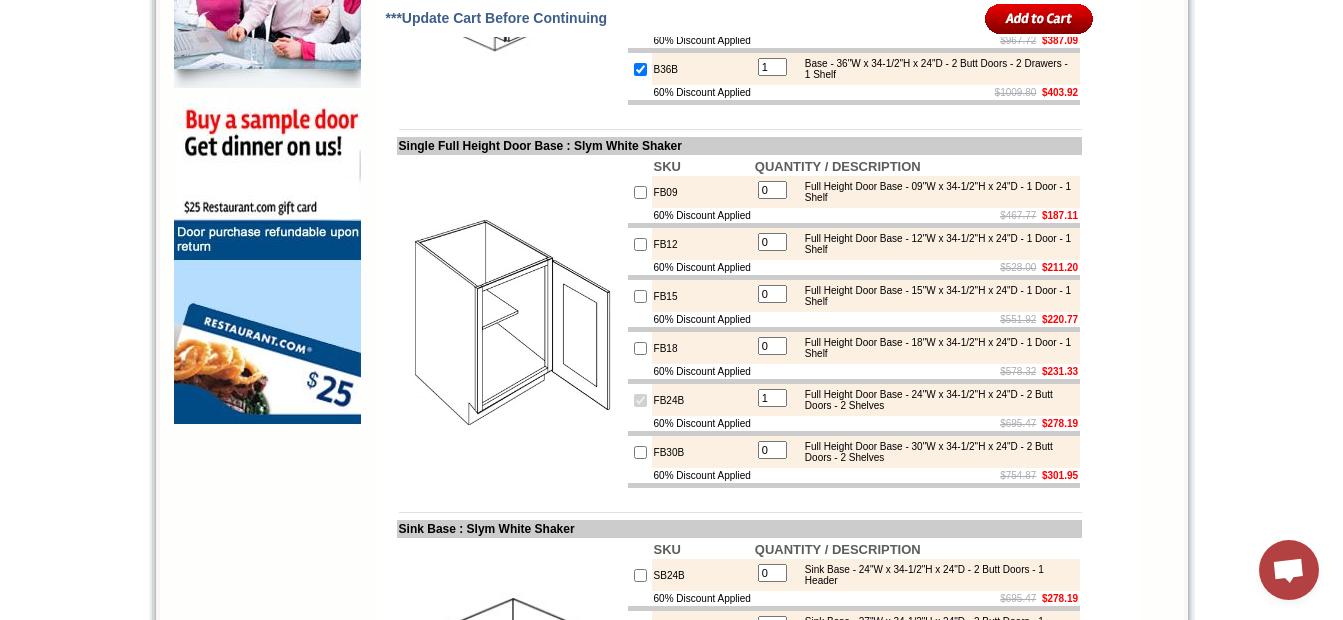 click on "1" at bounding box center (772, 398) 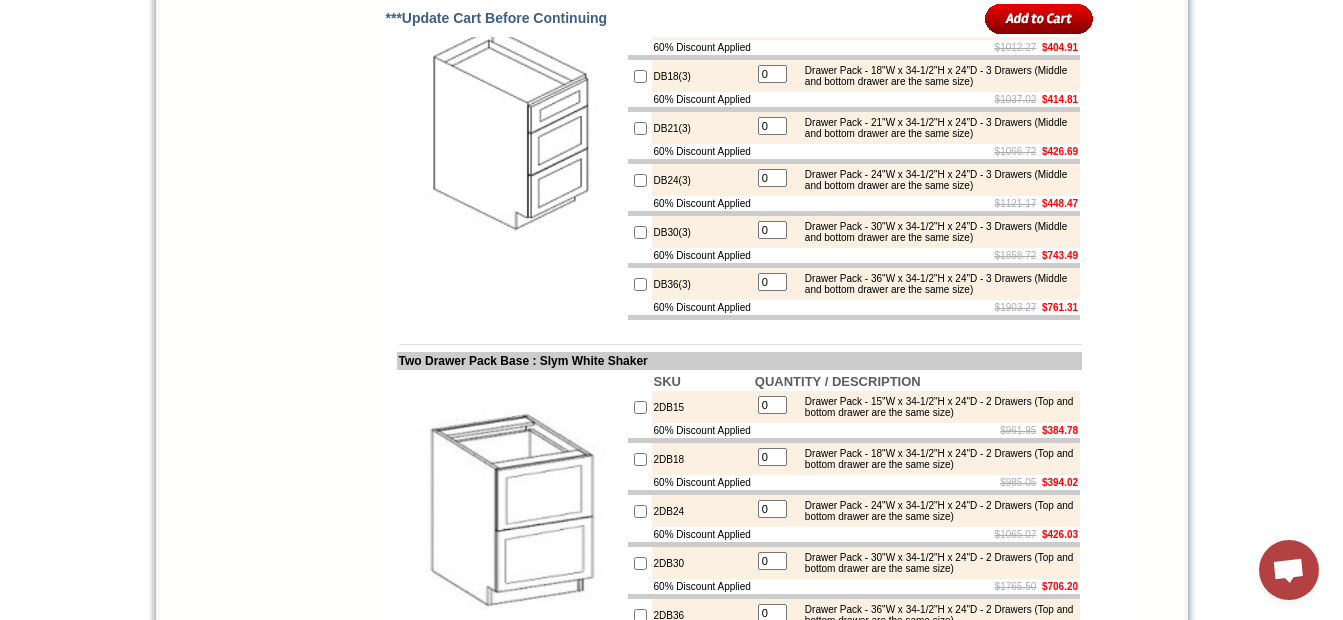 scroll, scrollTop: 3300, scrollLeft: 0, axis: vertical 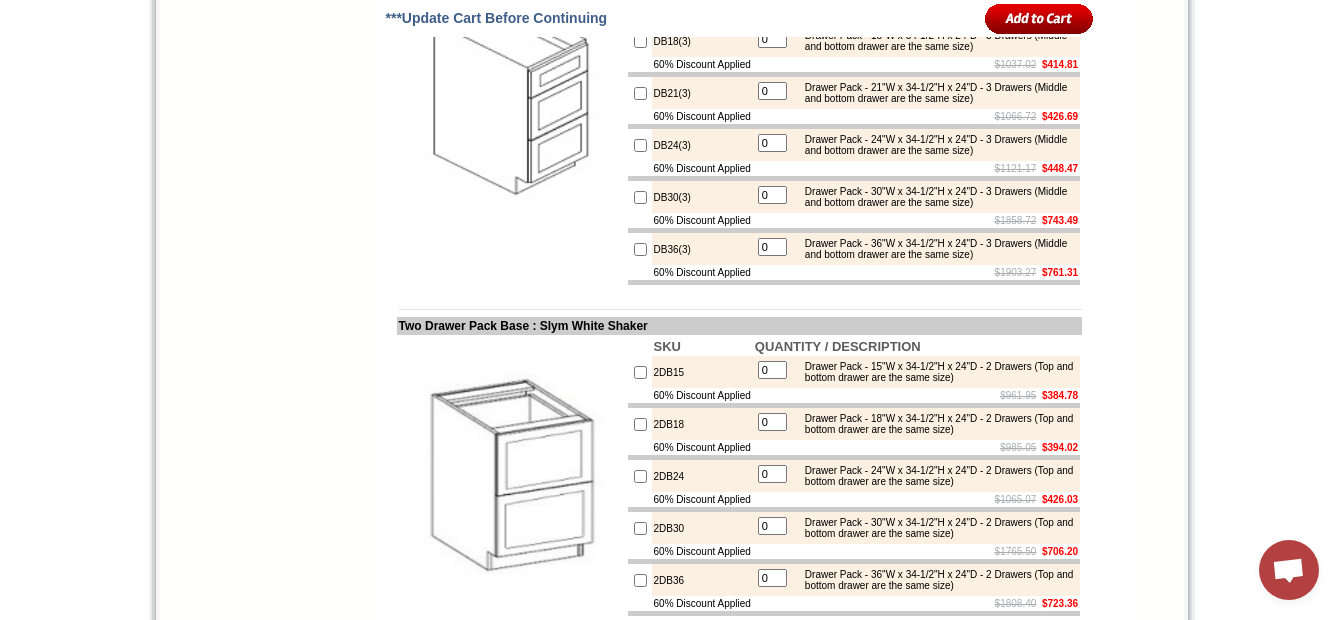 type on "2" 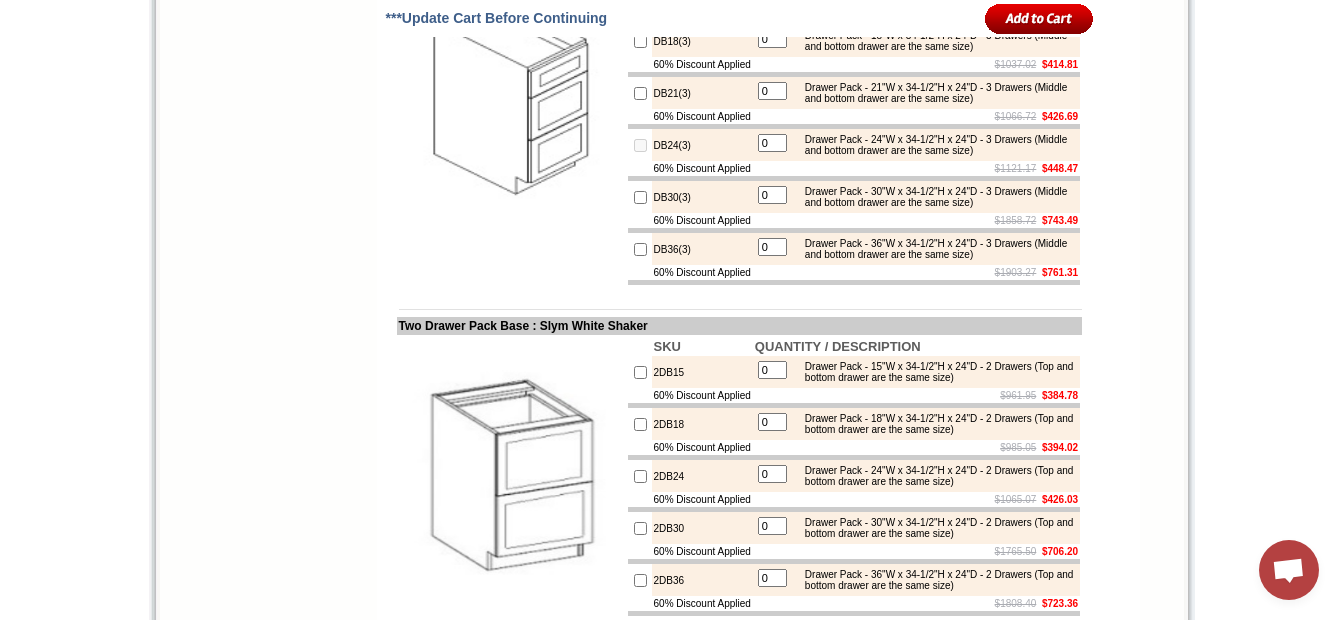 click on "0" at bounding box center (772, 143) 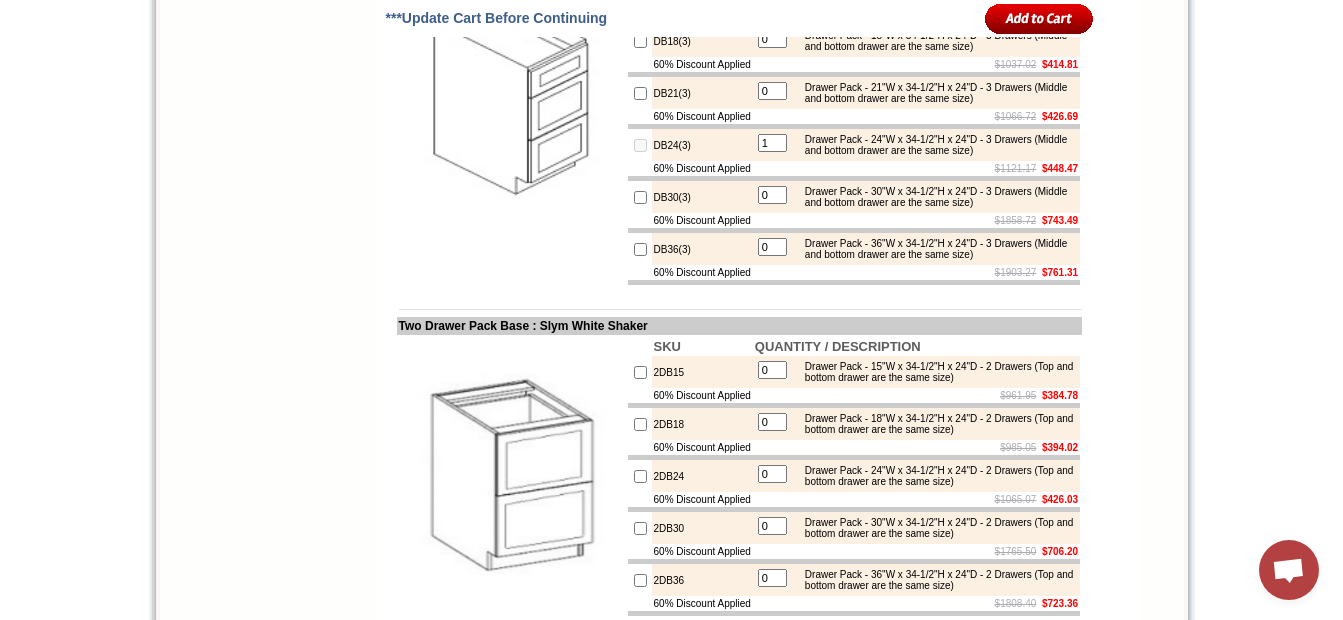 type on "1" 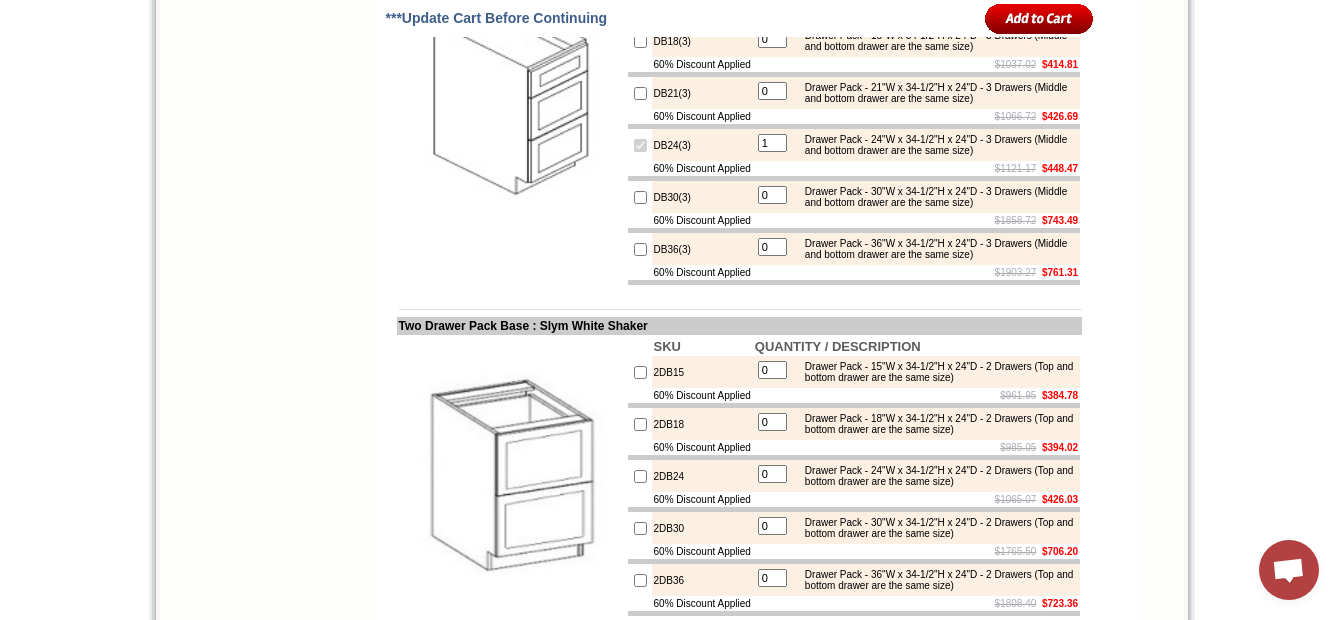 click at bounding box center (640, 145) 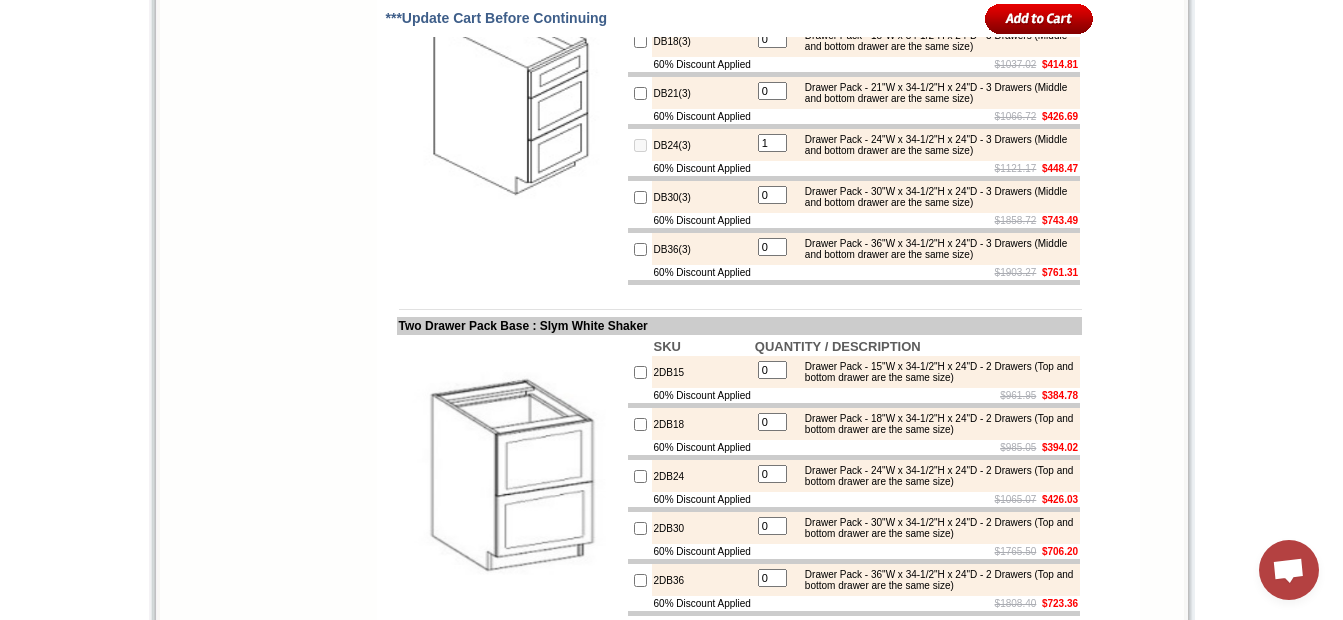 type on "0" 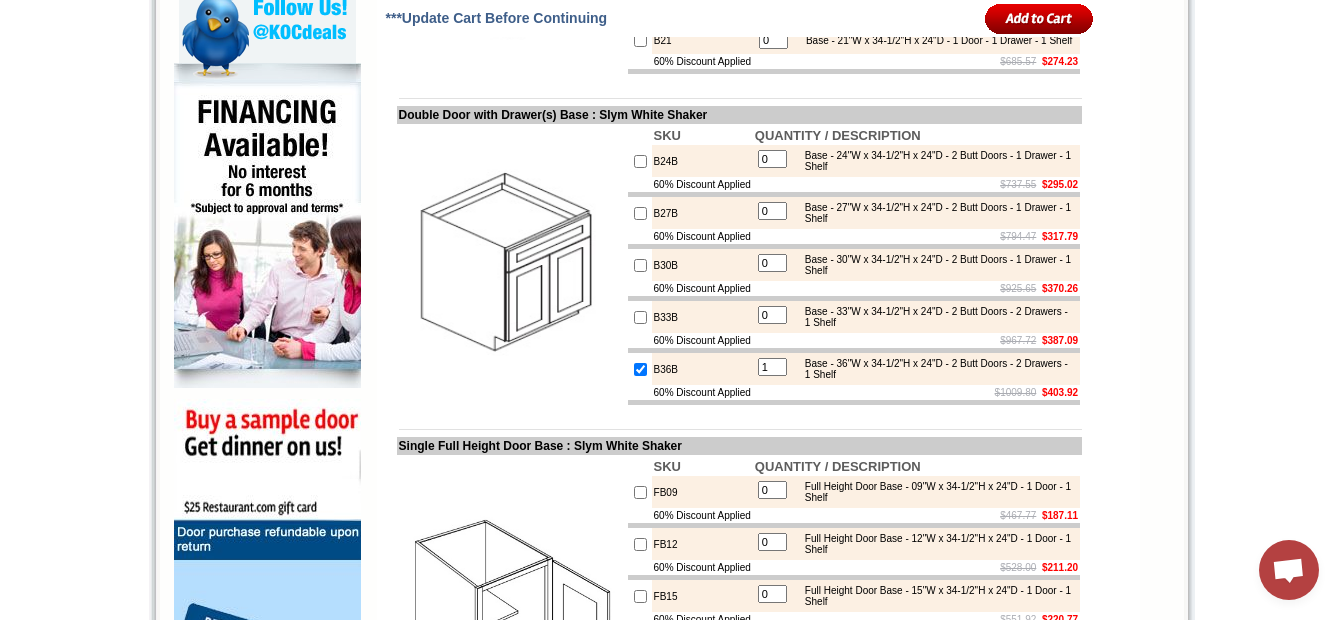 scroll, scrollTop: 1300, scrollLeft: 0, axis: vertical 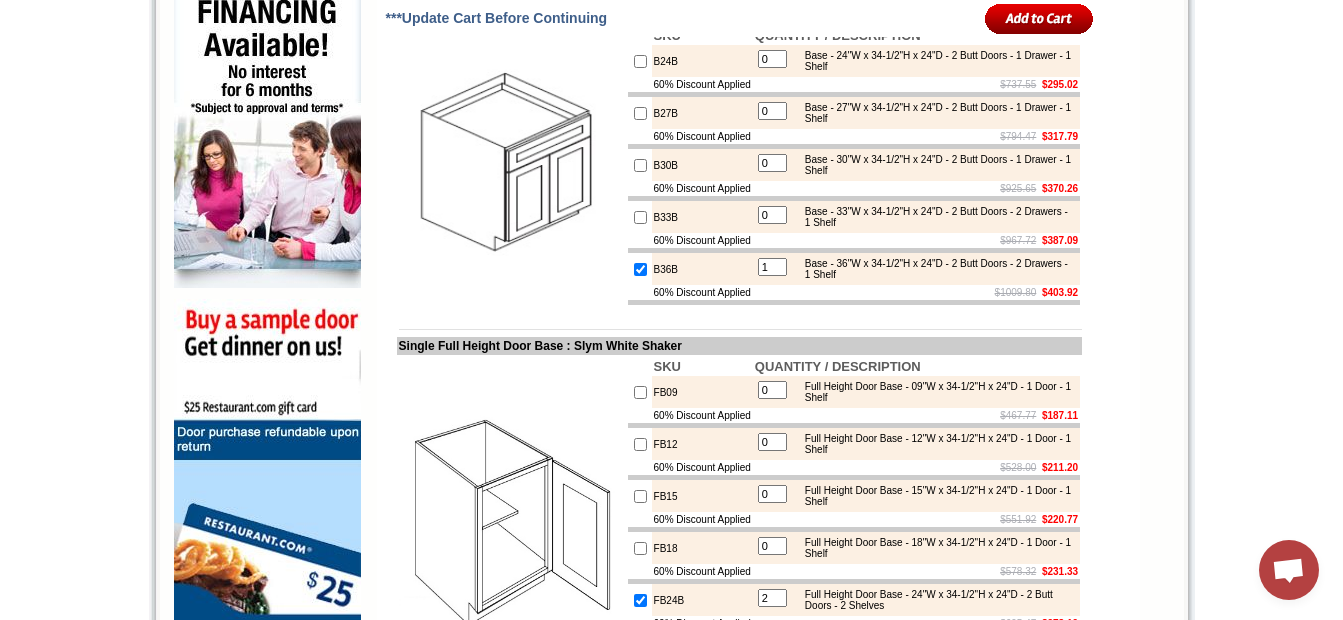 click at bounding box center (640, 269) 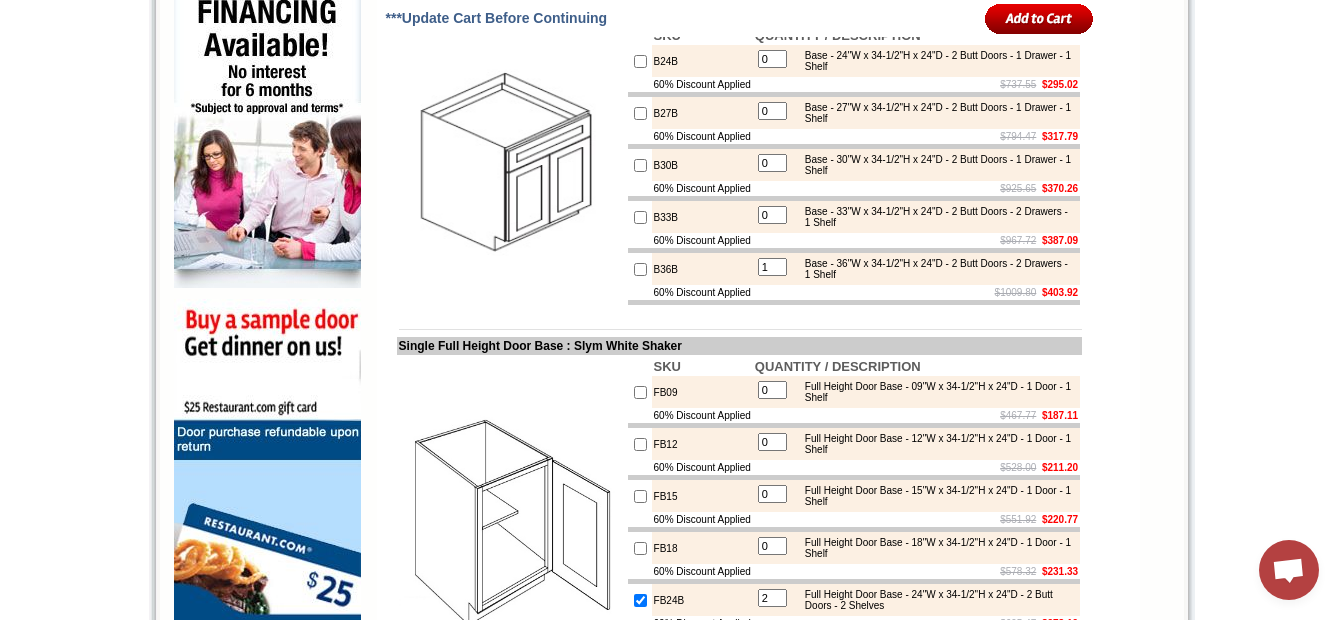 type on "0" 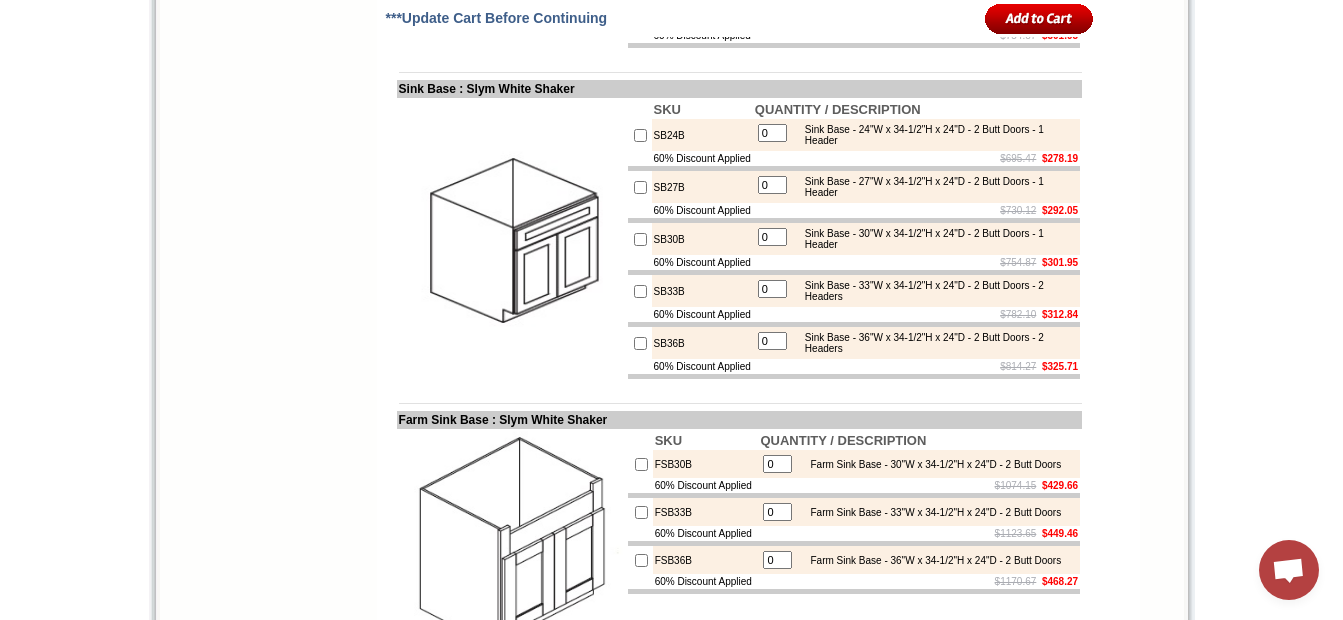 scroll, scrollTop: 2000, scrollLeft: 0, axis: vertical 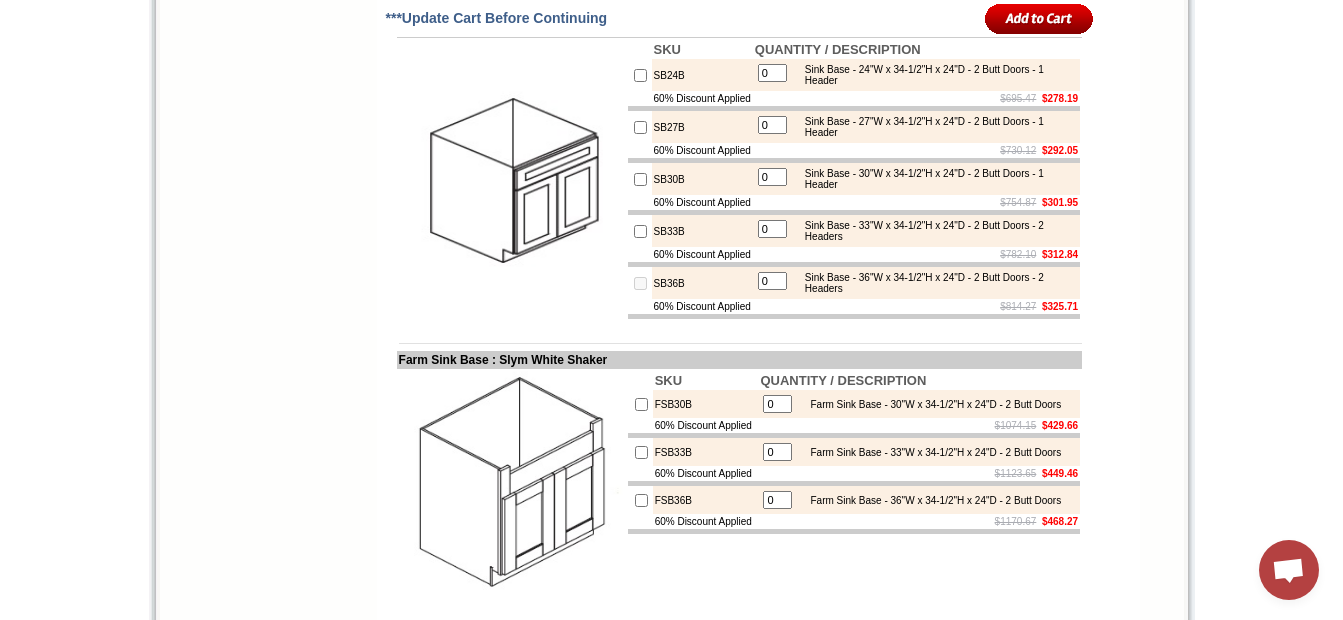 click on "0" at bounding box center [772, 281] 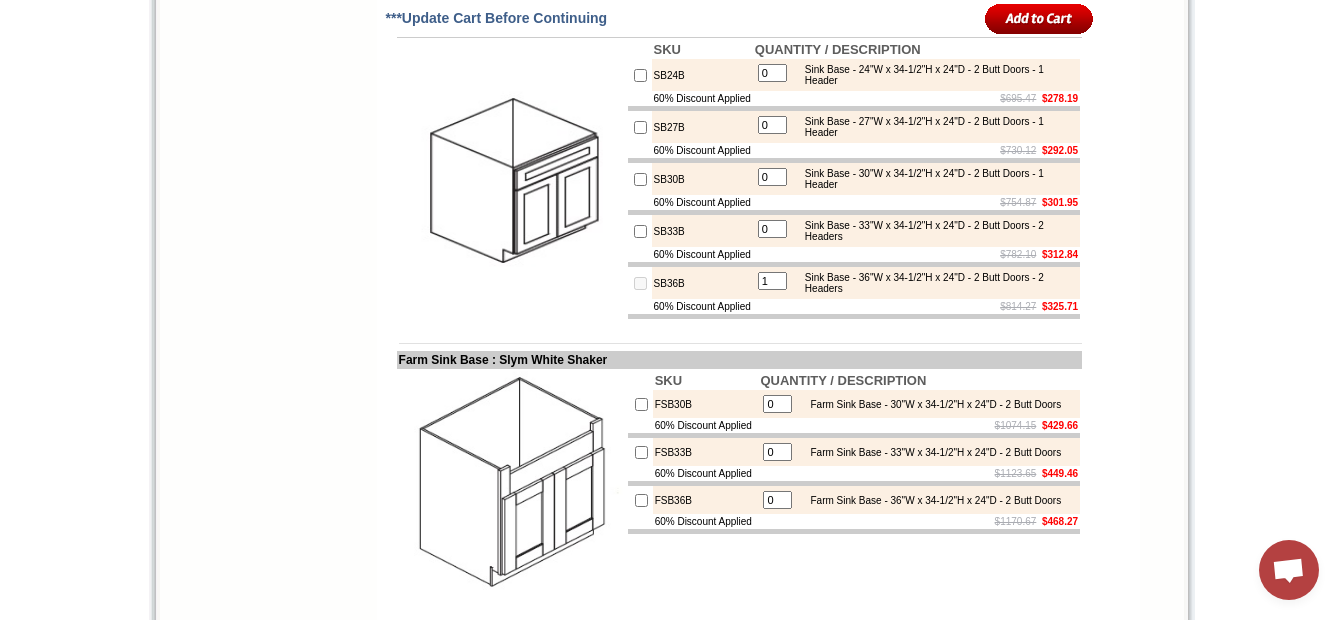 type on "1" 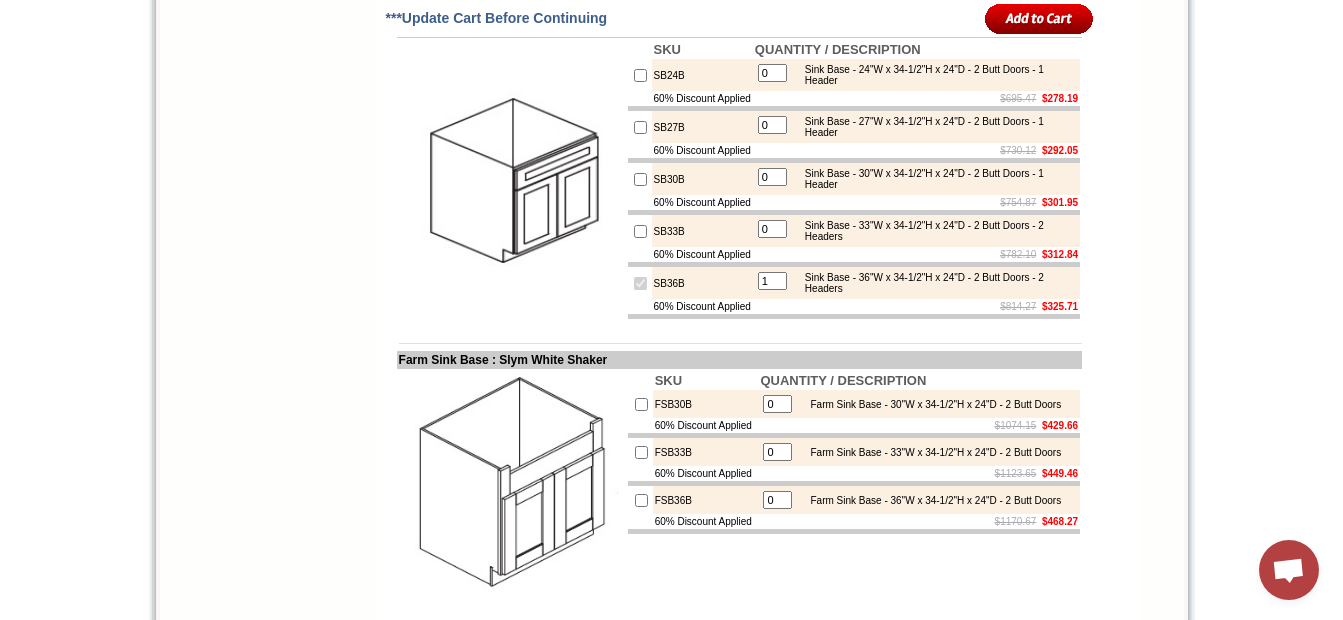 click at bounding box center (640, 283) 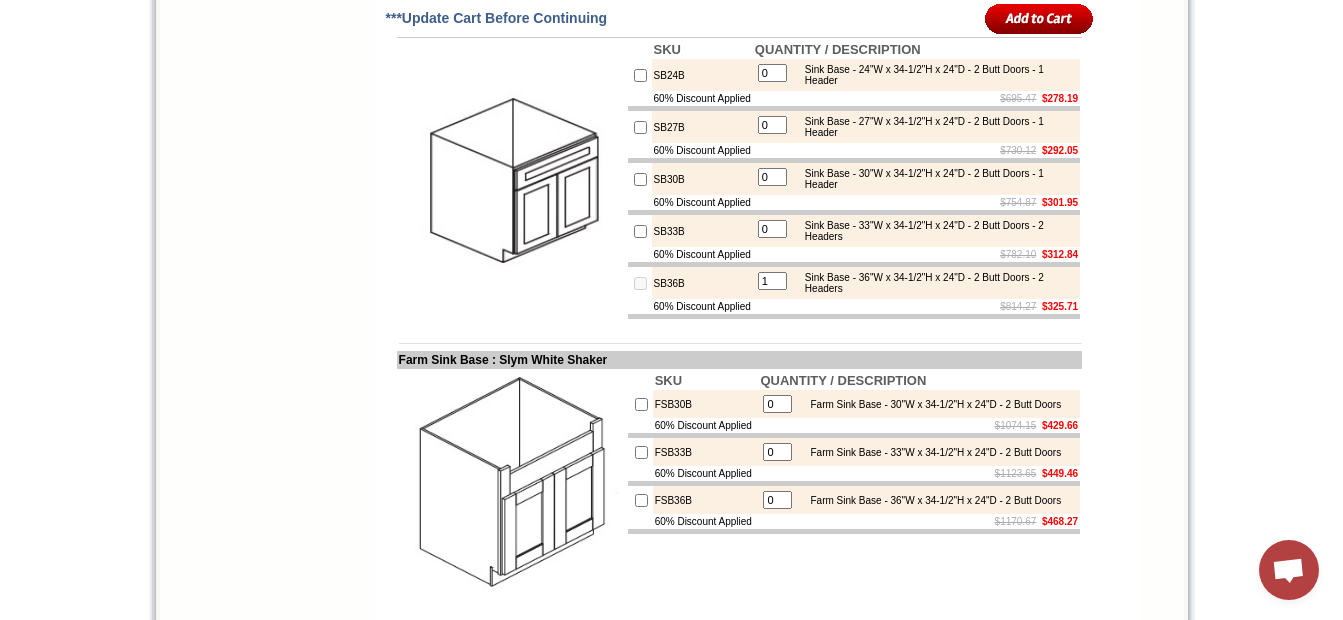 type on "0" 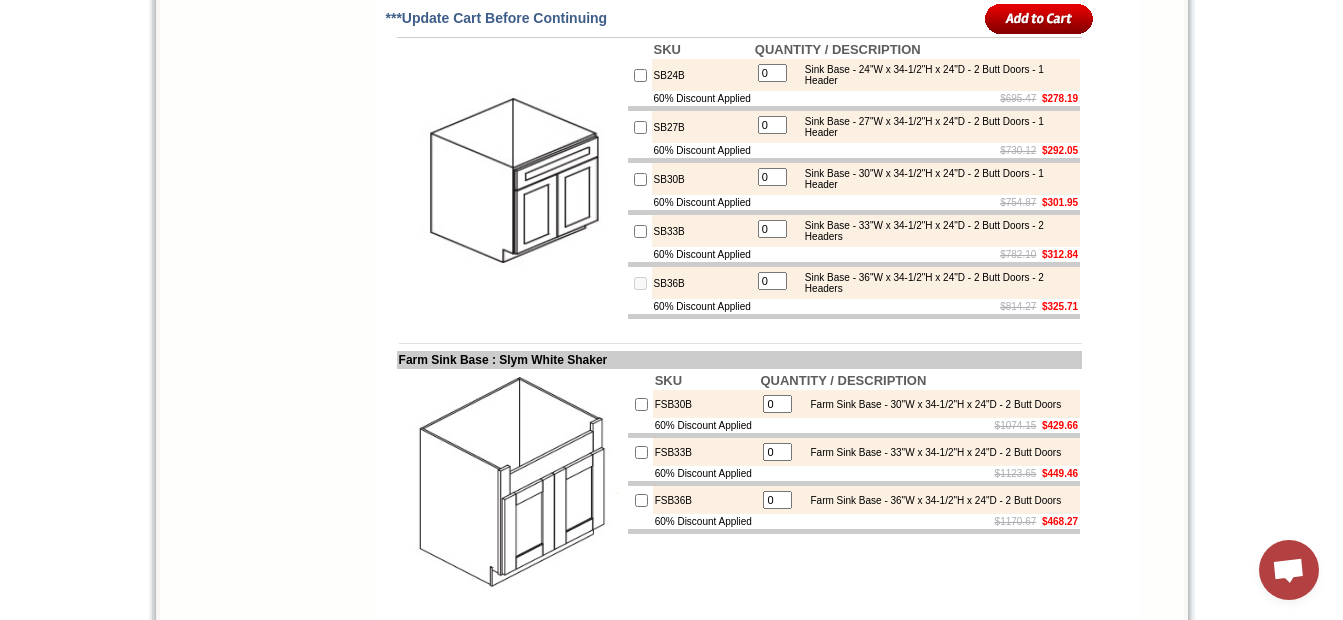 click on "0" at bounding box center (772, 281) 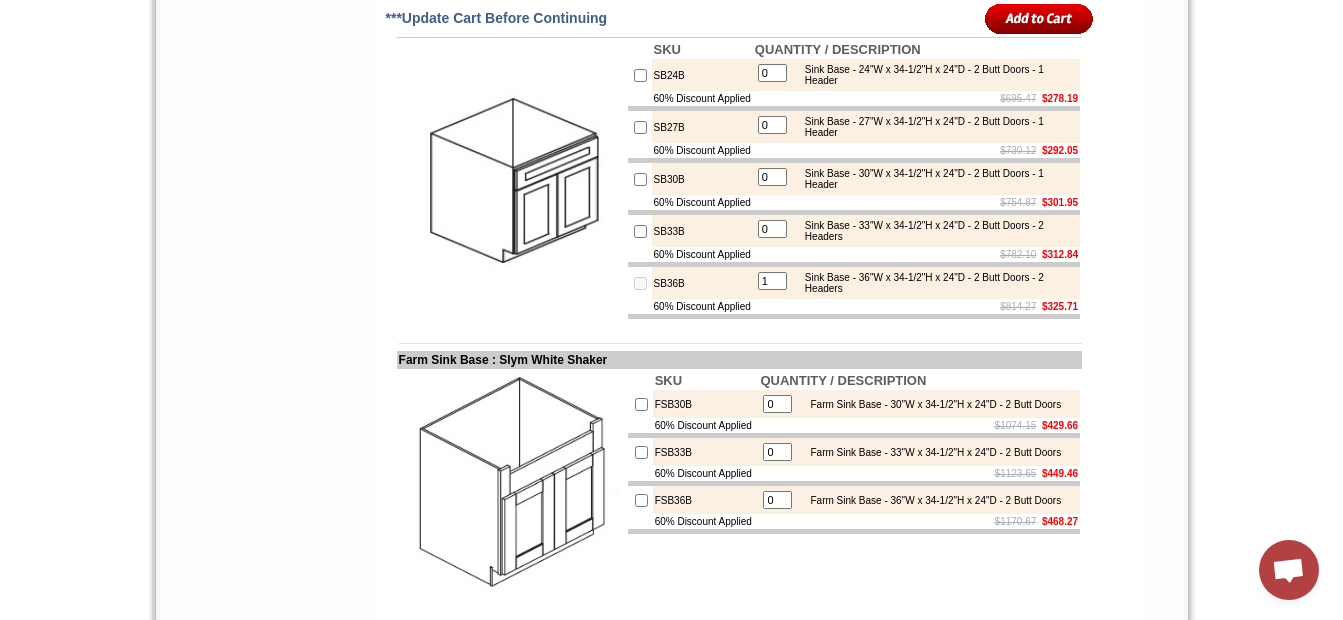 type on "1" 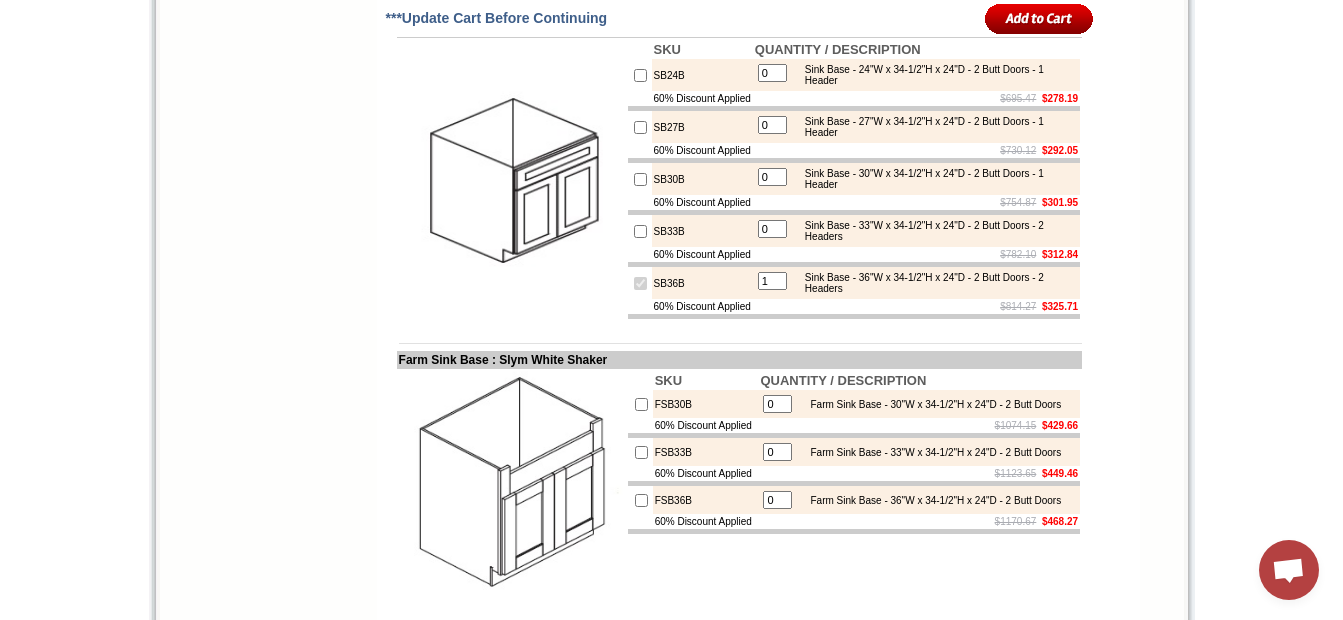 click at bounding box center [640, 283] 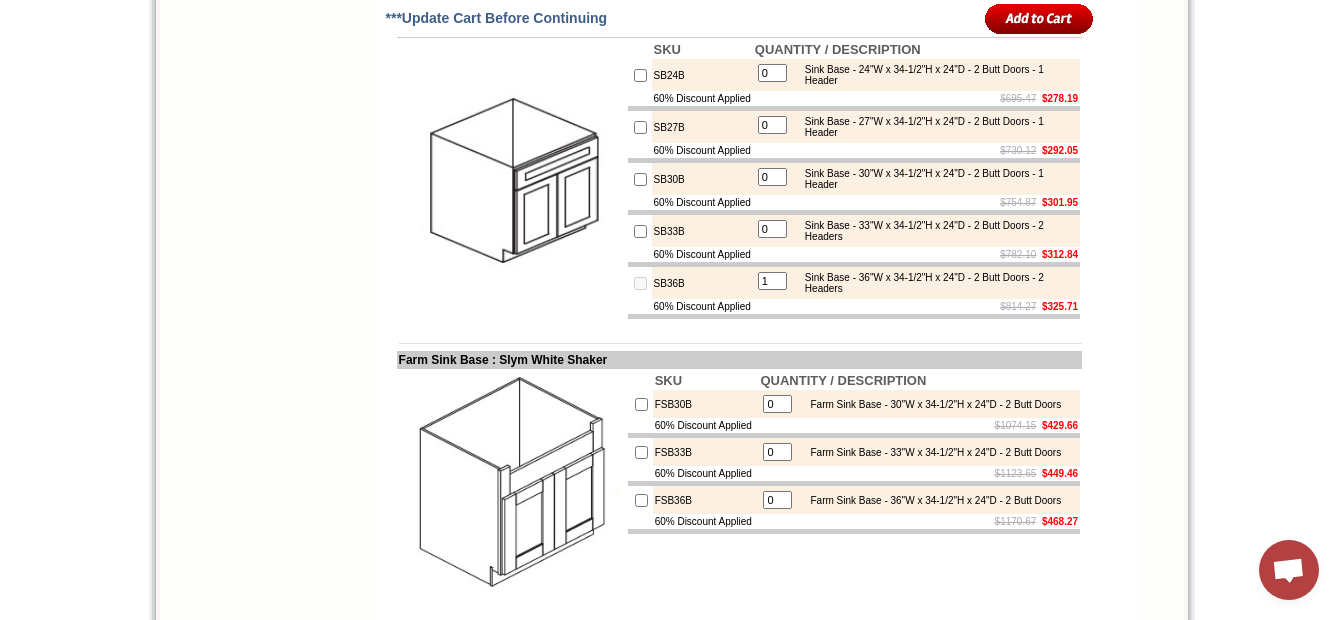 type on "0" 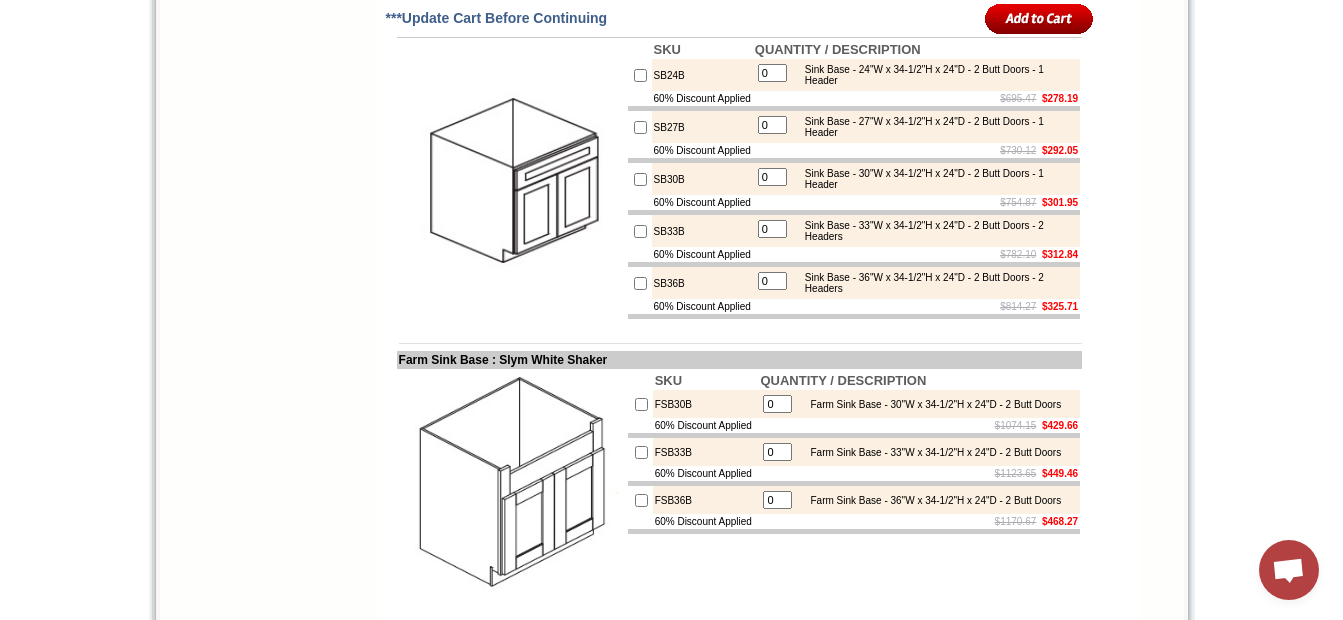 click at bounding box center (640, 283) 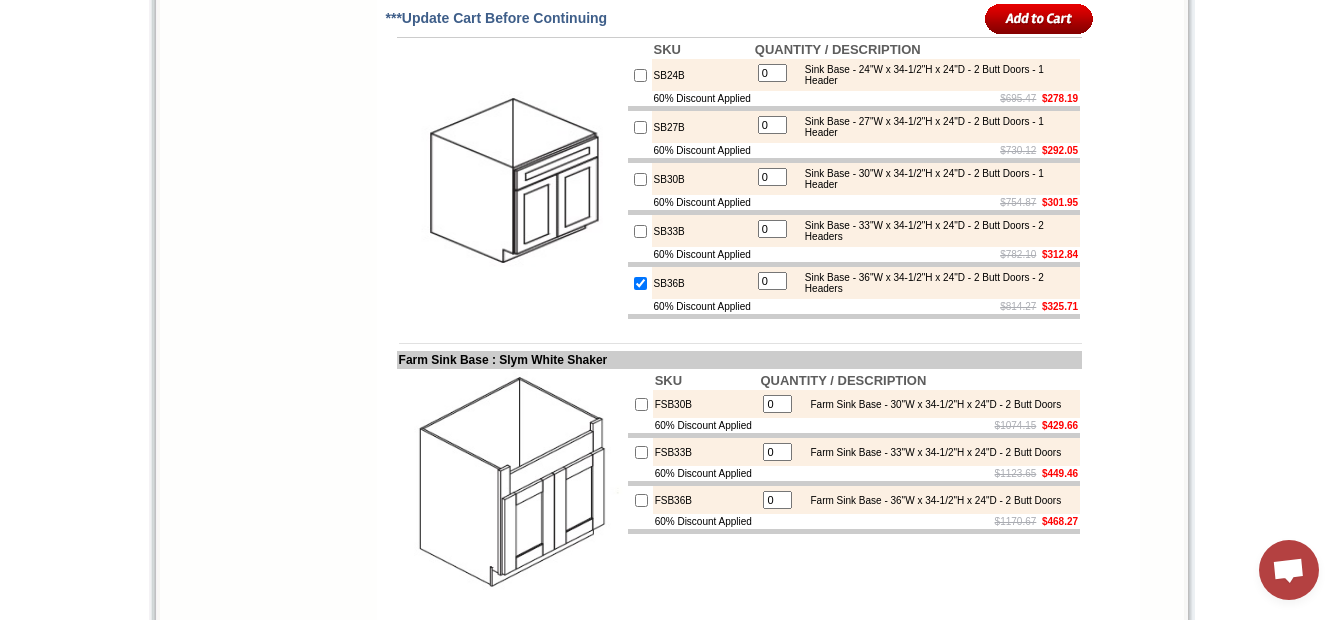 type on "1" 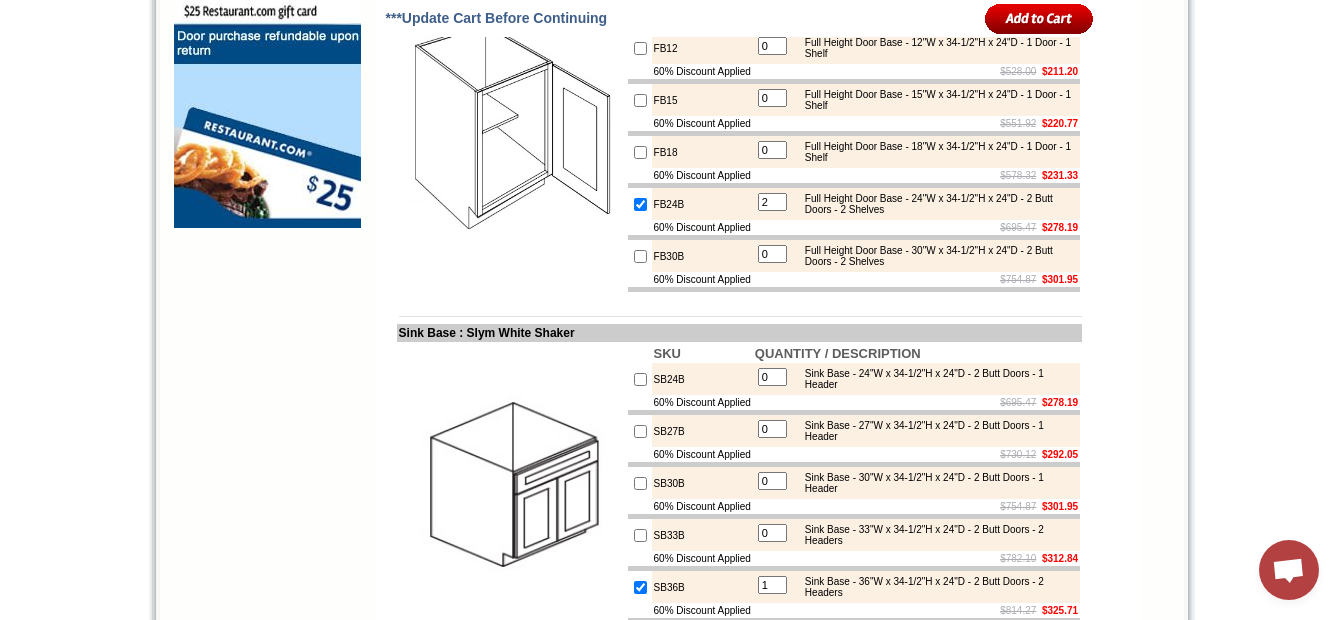 scroll, scrollTop: 1700, scrollLeft: 0, axis: vertical 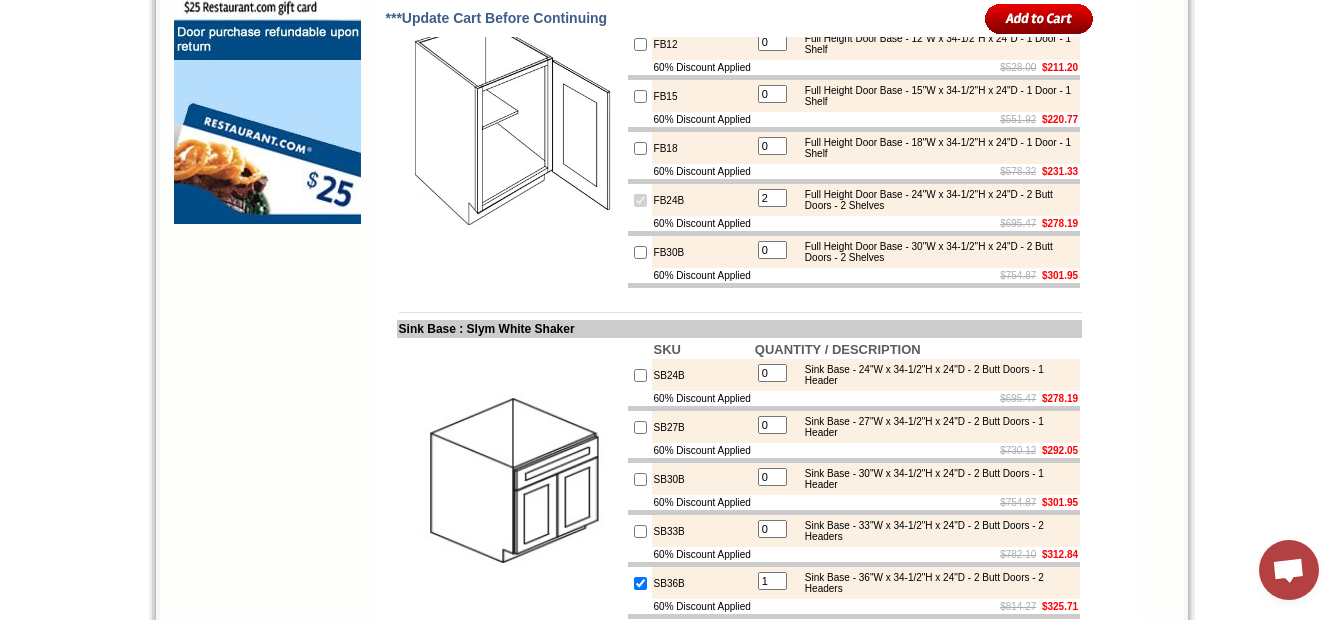 click on "2" at bounding box center [772, 198] 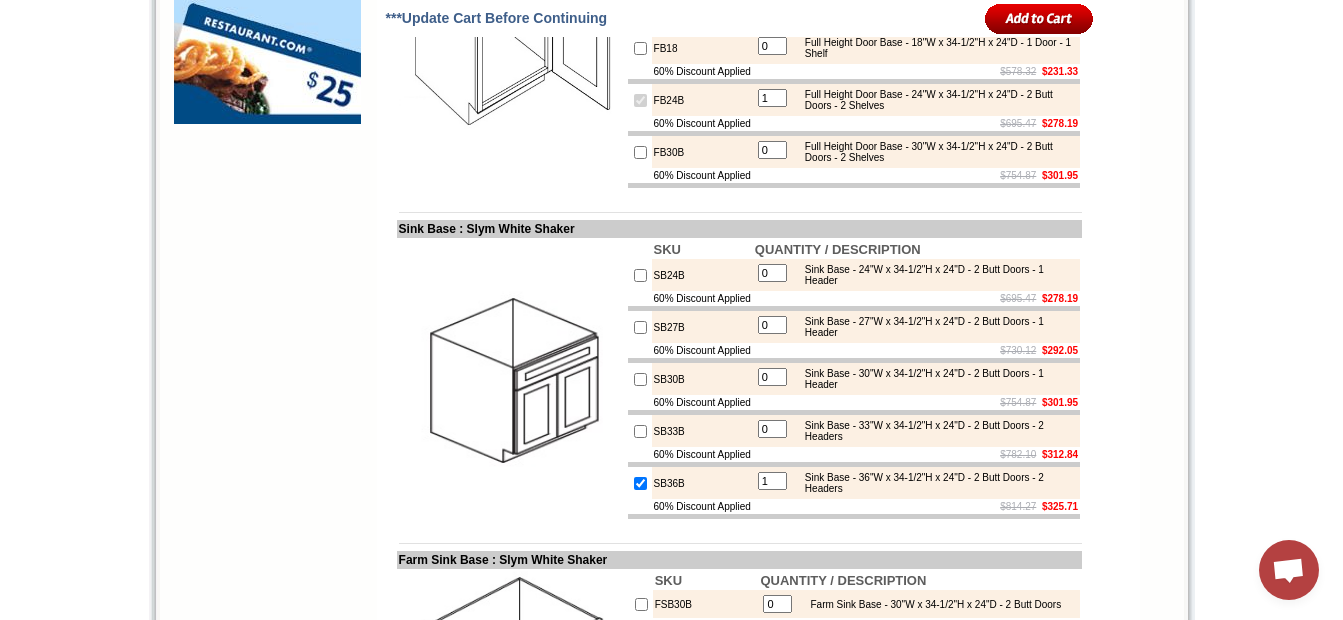 scroll, scrollTop: 1700, scrollLeft: 0, axis: vertical 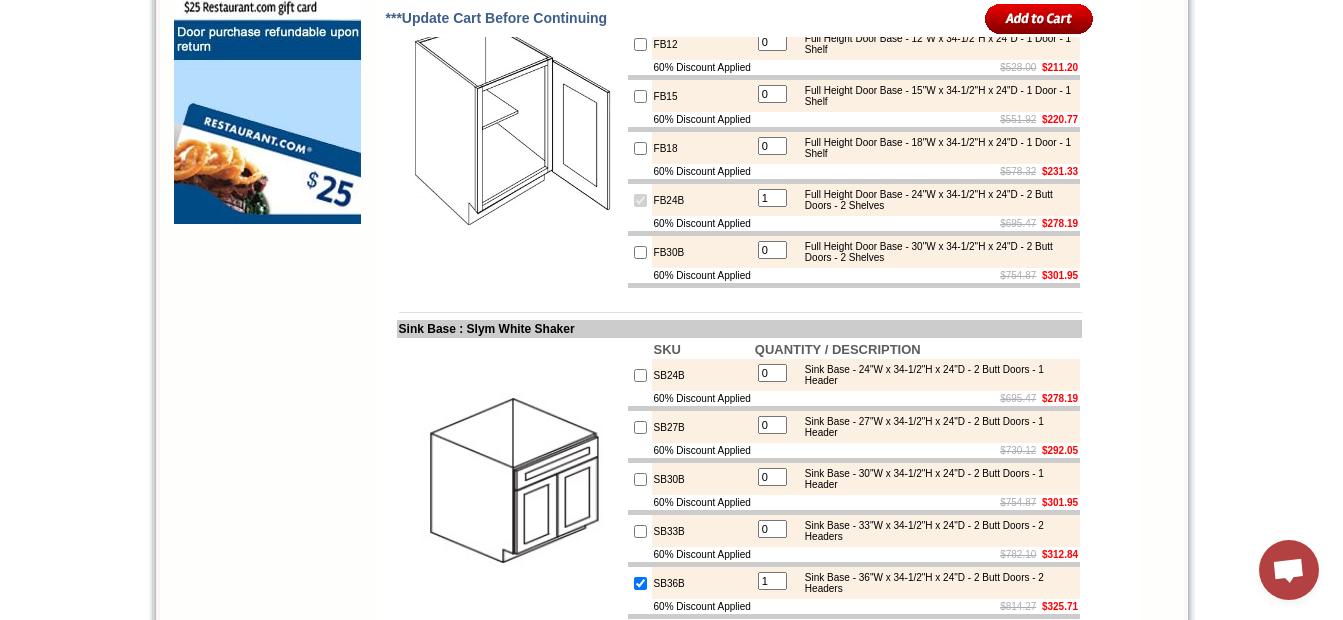 type on "1" 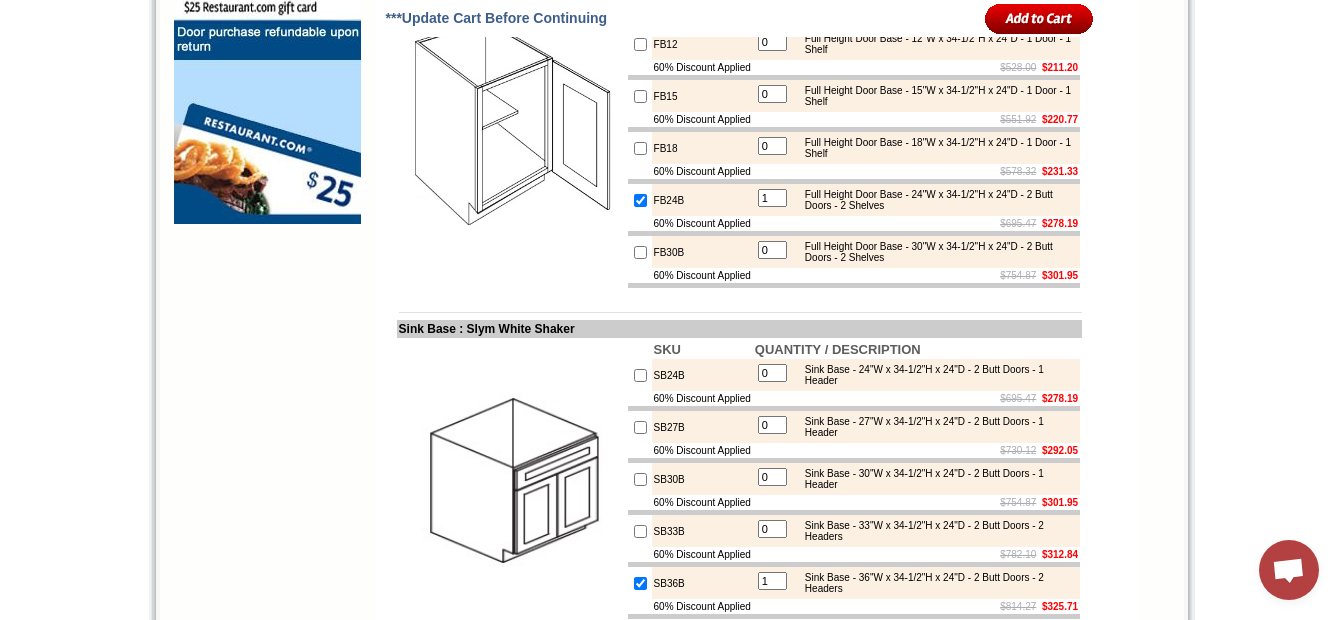 click at bounding box center [640, 148] 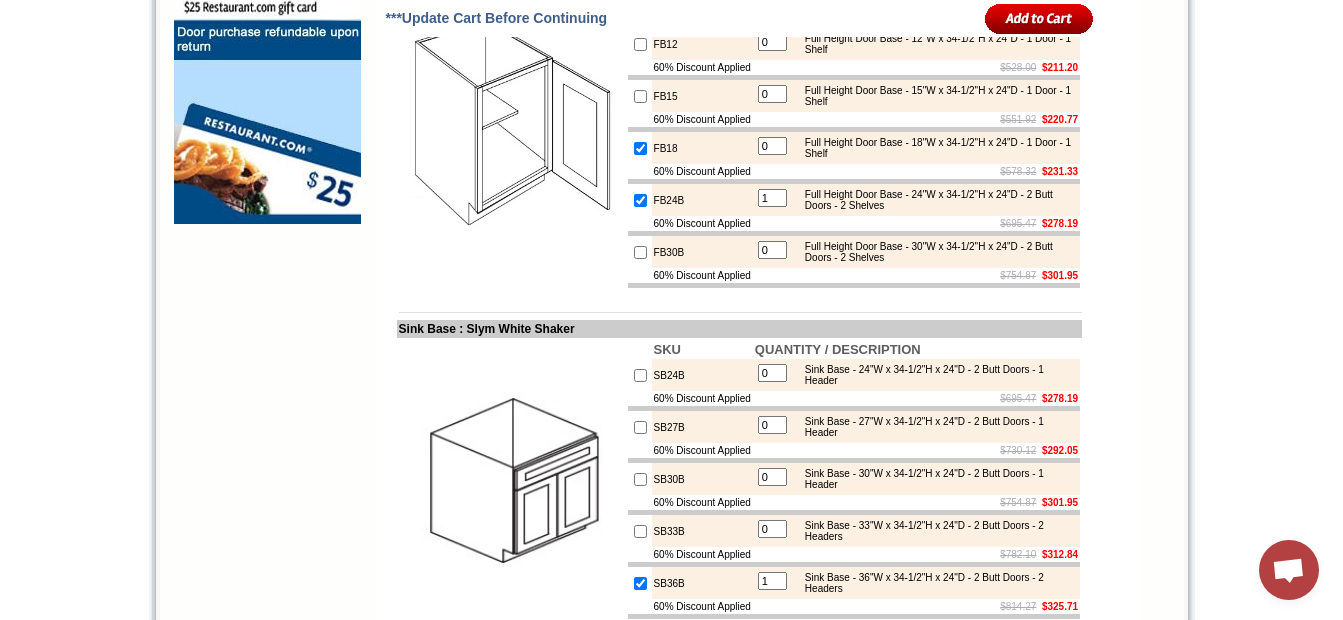 type on "1" 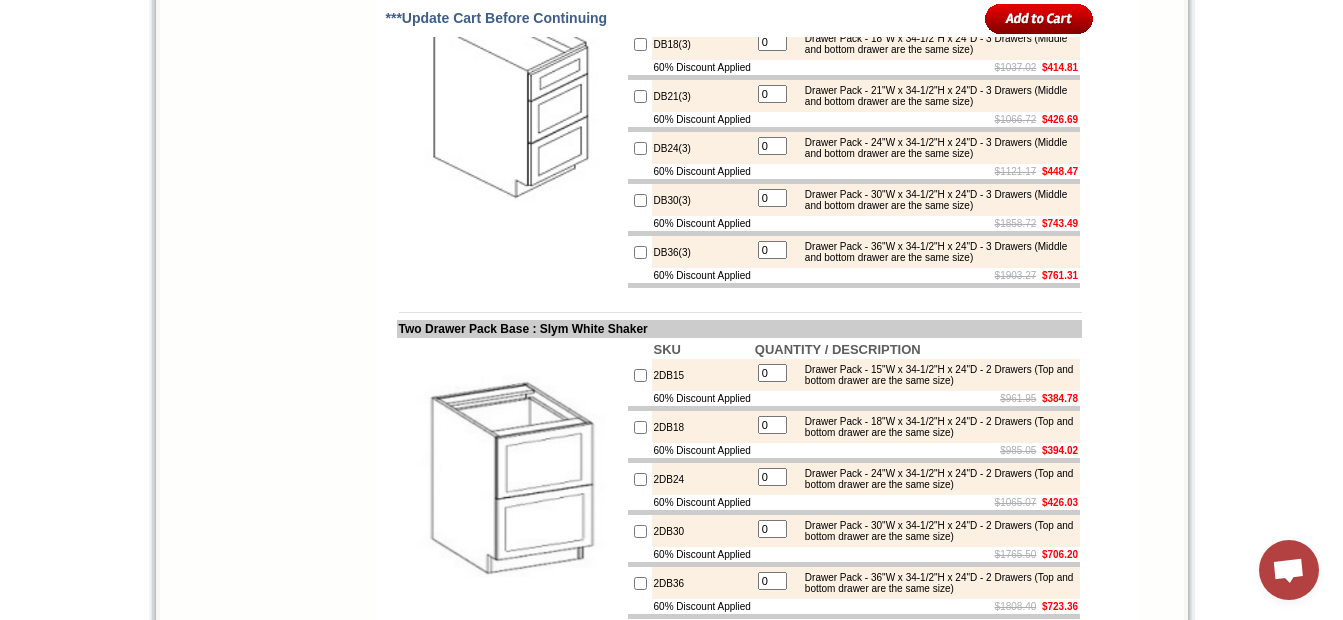 scroll, scrollTop: 3300, scrollLeft: 0, axis: vertical 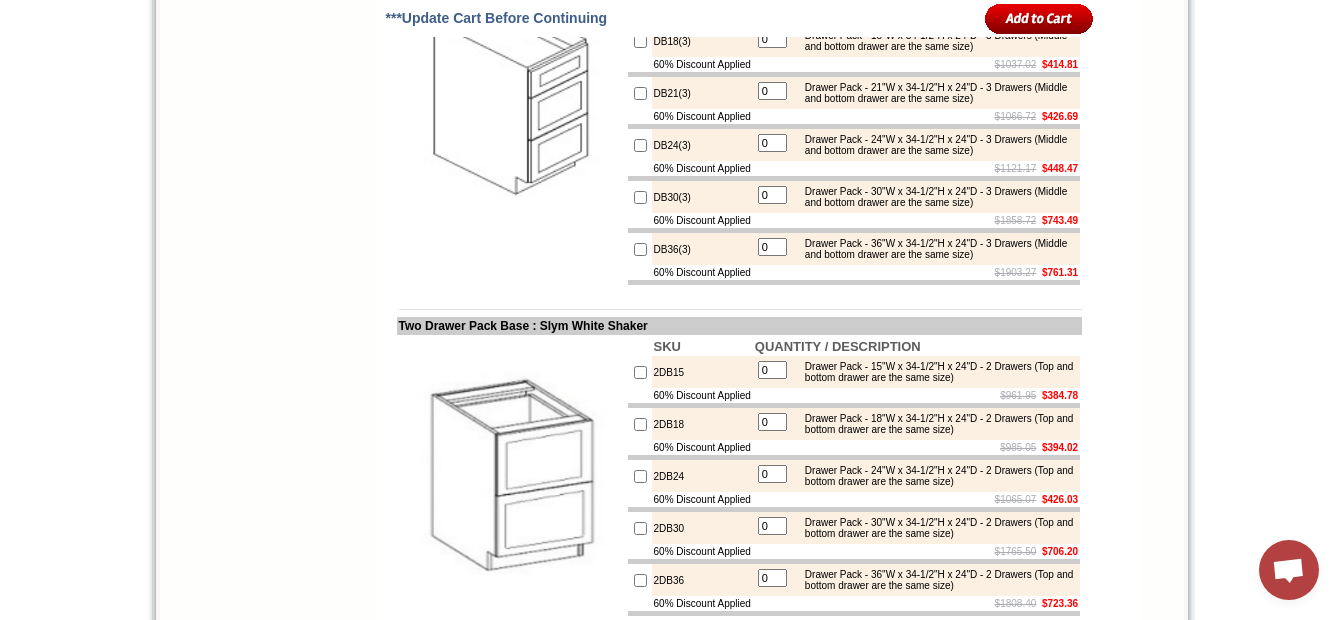 click at bounding box center (640, 197) 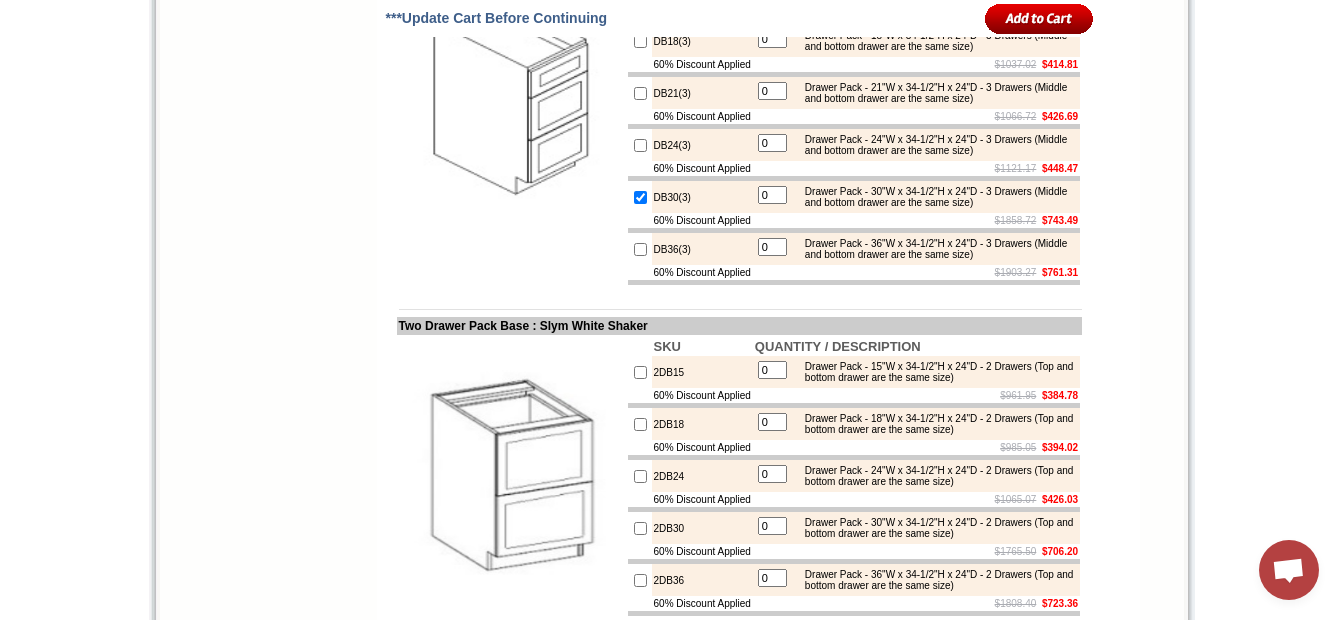 type on "1" 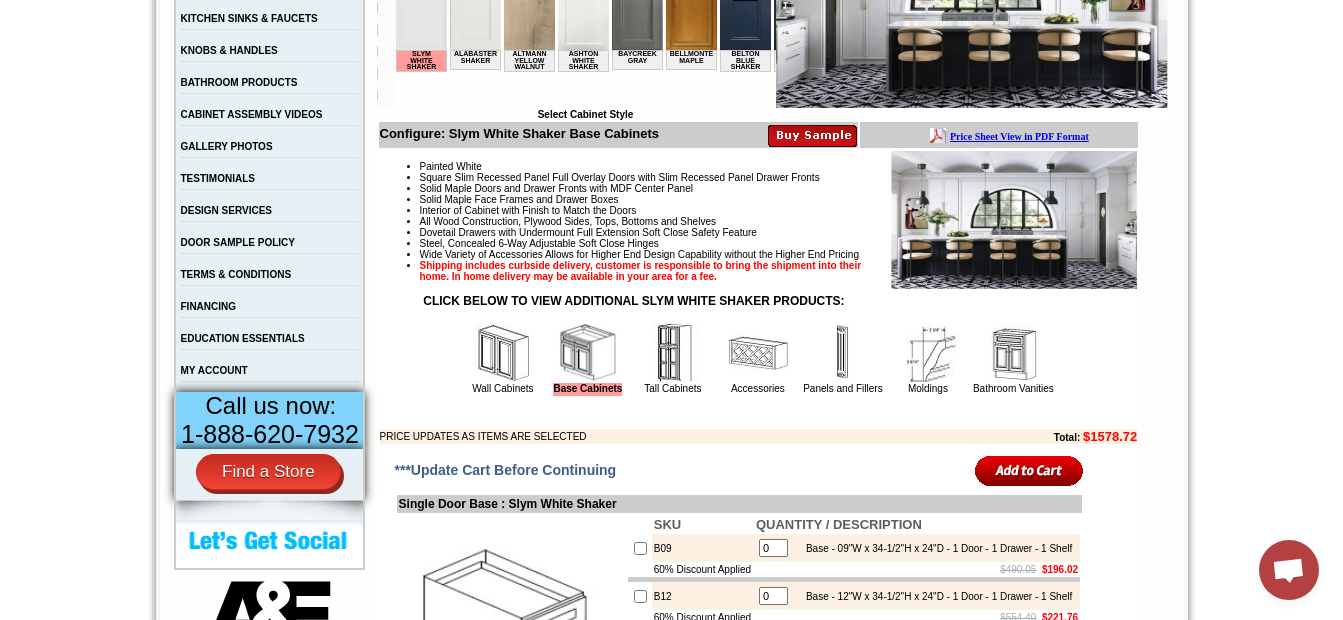 scroll, scrollTop: 700, scrollLeft: 0, axis: vertical 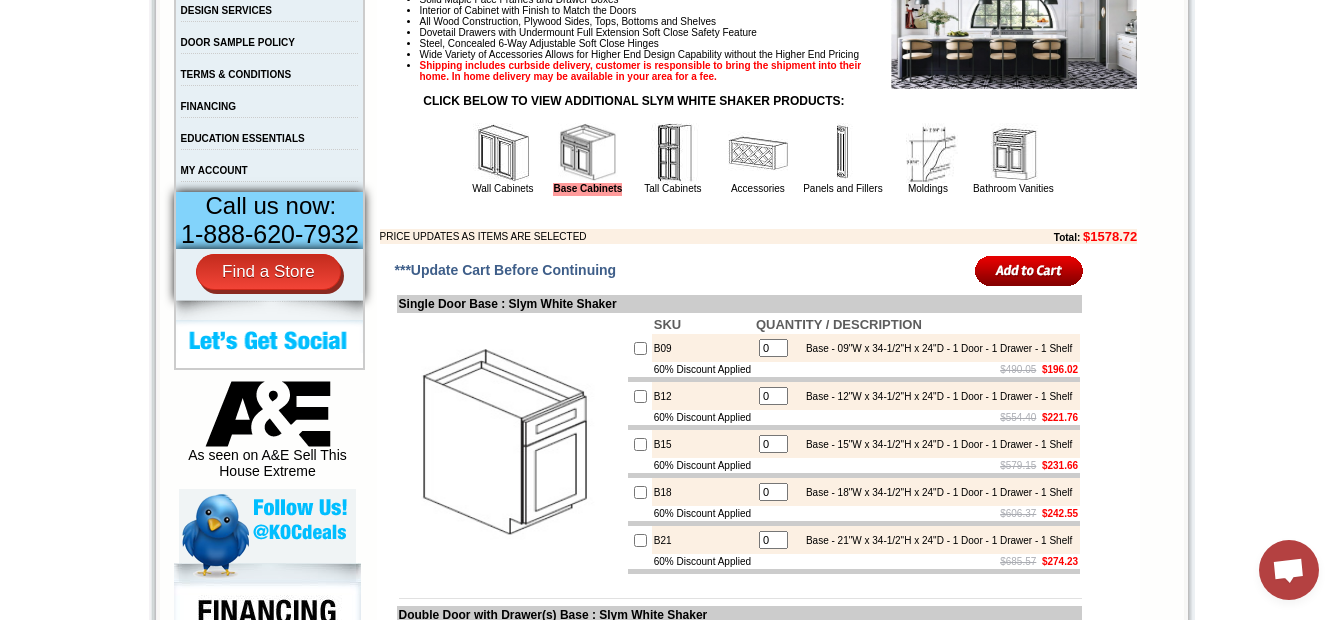 click at bounding box center [503, 153] 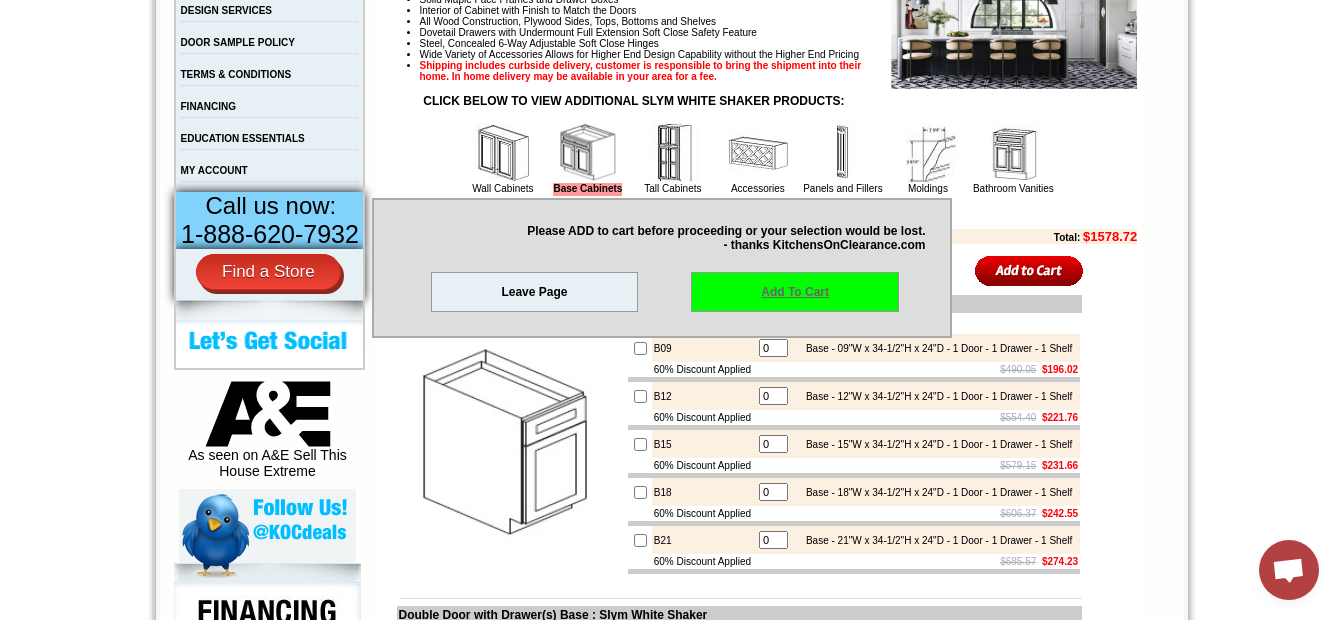 click on "Add To Cart" at bounding box center [795, 292] 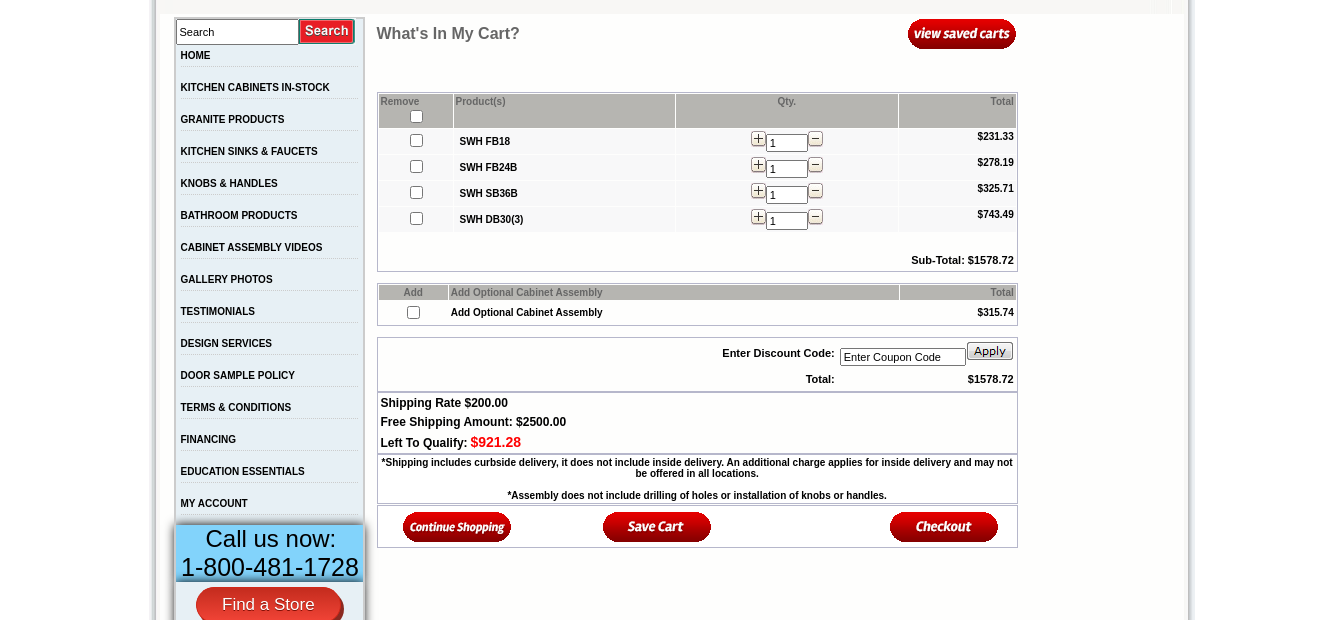 scroll, scrollTop: 400, scrollLeft: 0, axis: vertical 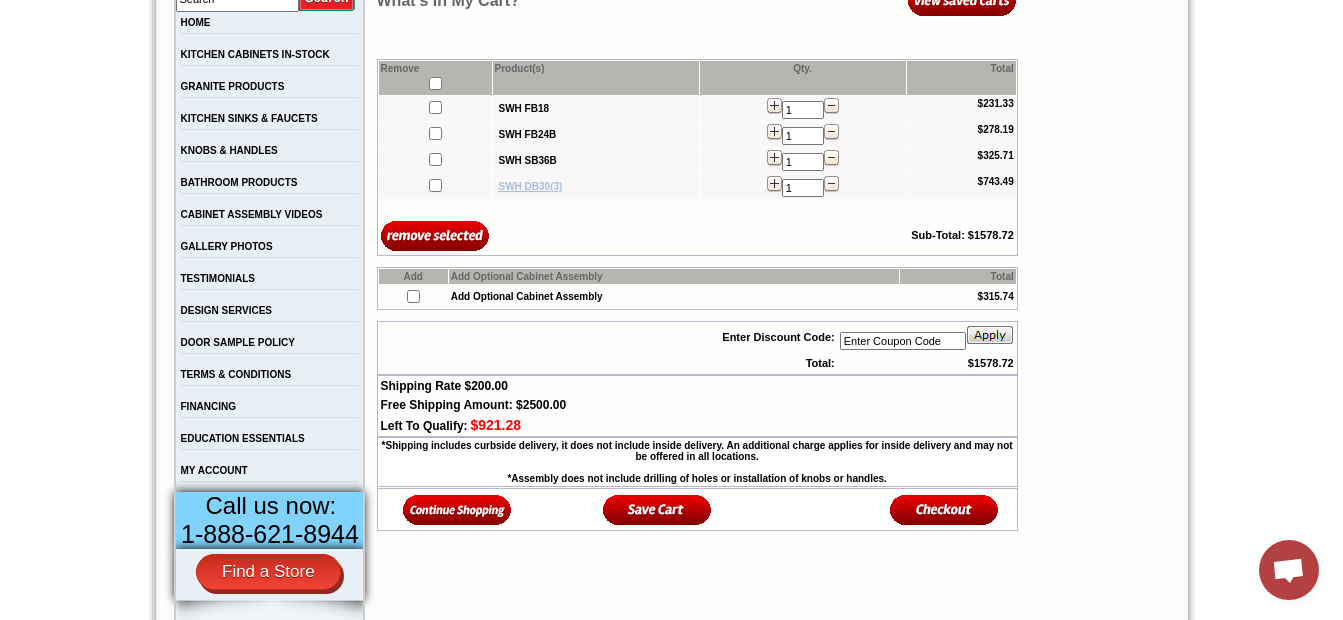 click on "SWH DB30(3)" at bounding box center (531, 186) 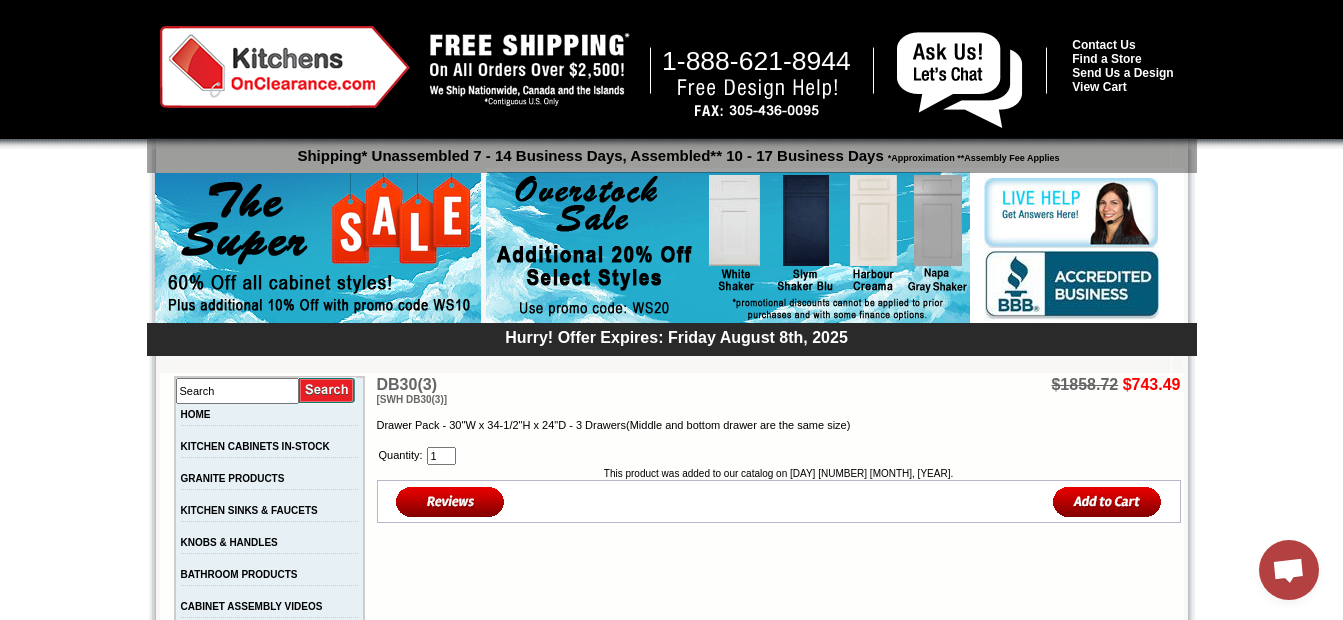 scroll, scrollTop: 0, scrollLeft: 0, axis: both 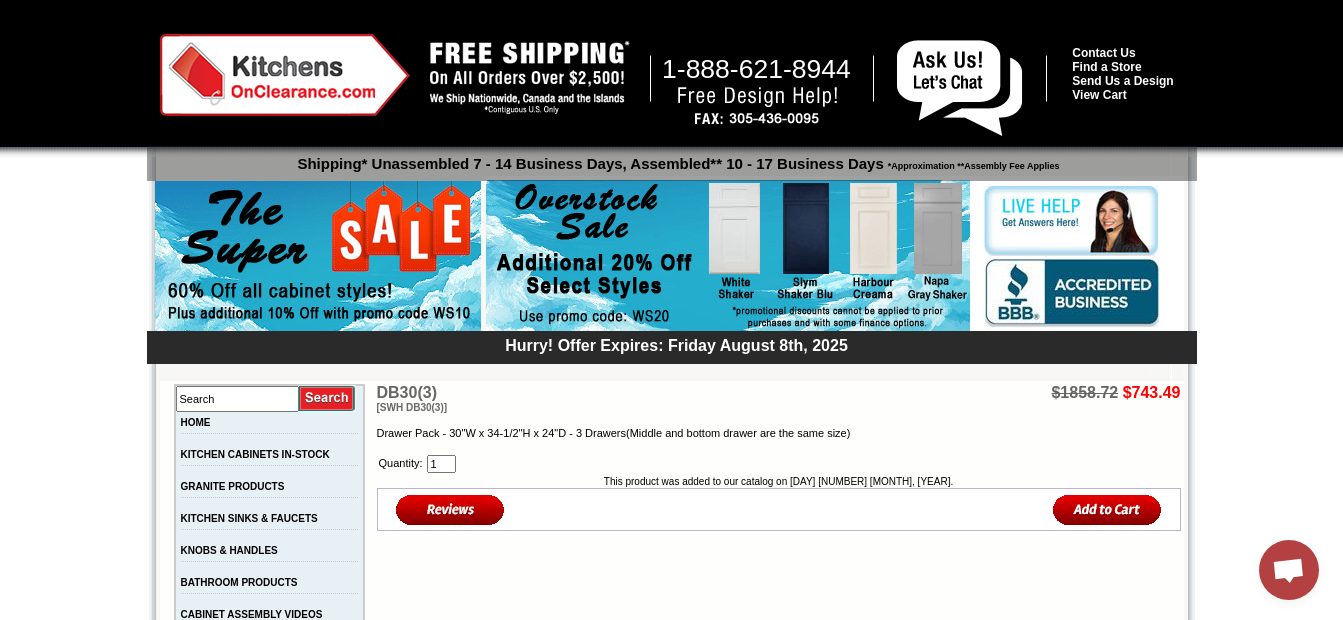click at bounding box center [450, 509] 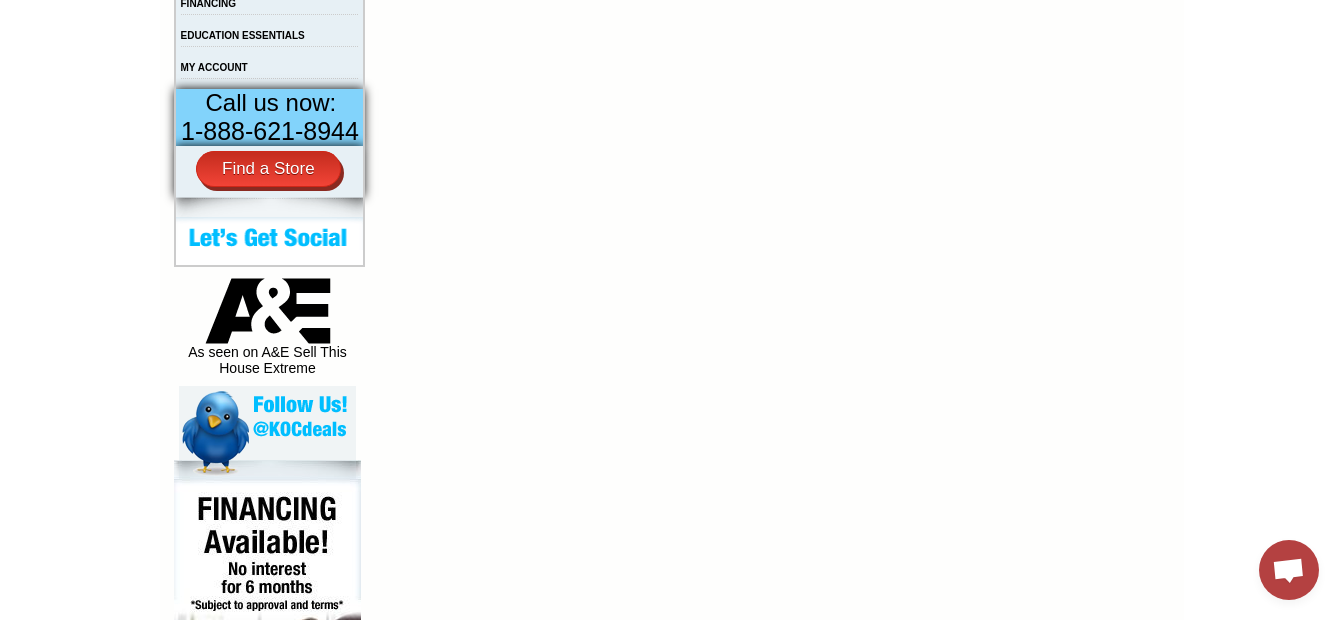 scroll, scrollTop: 1000, scrollLeft: 0, axis: vertical 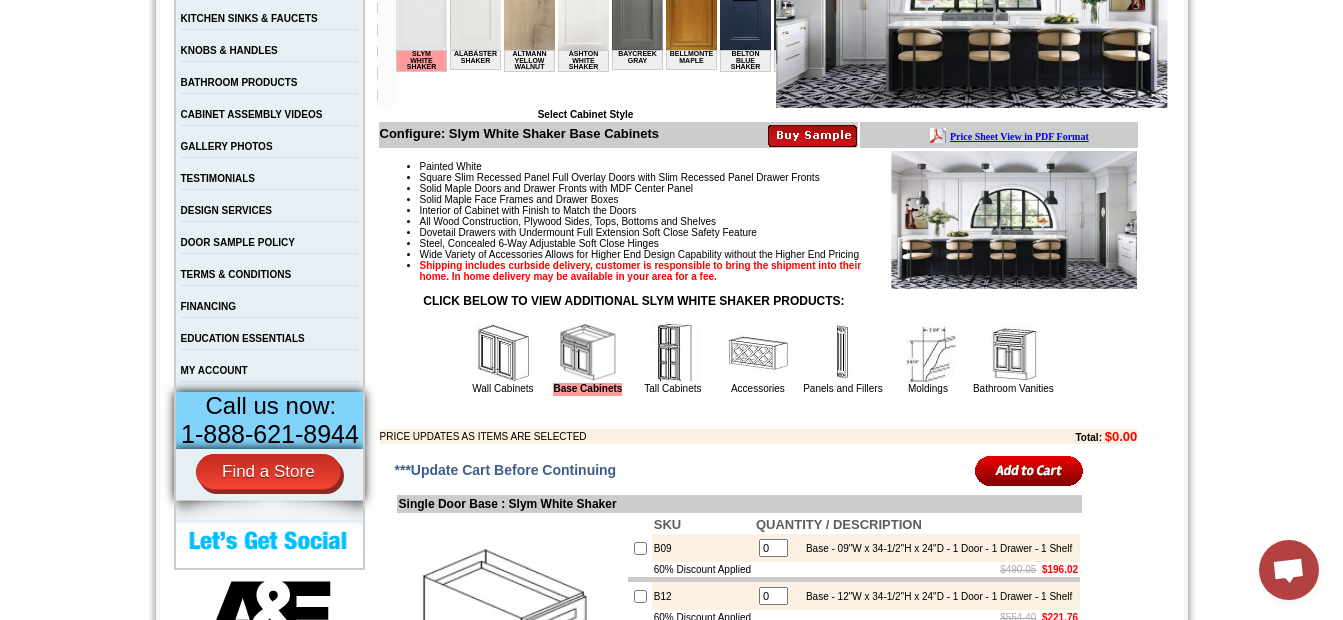 click at bounding box center [503, 353] 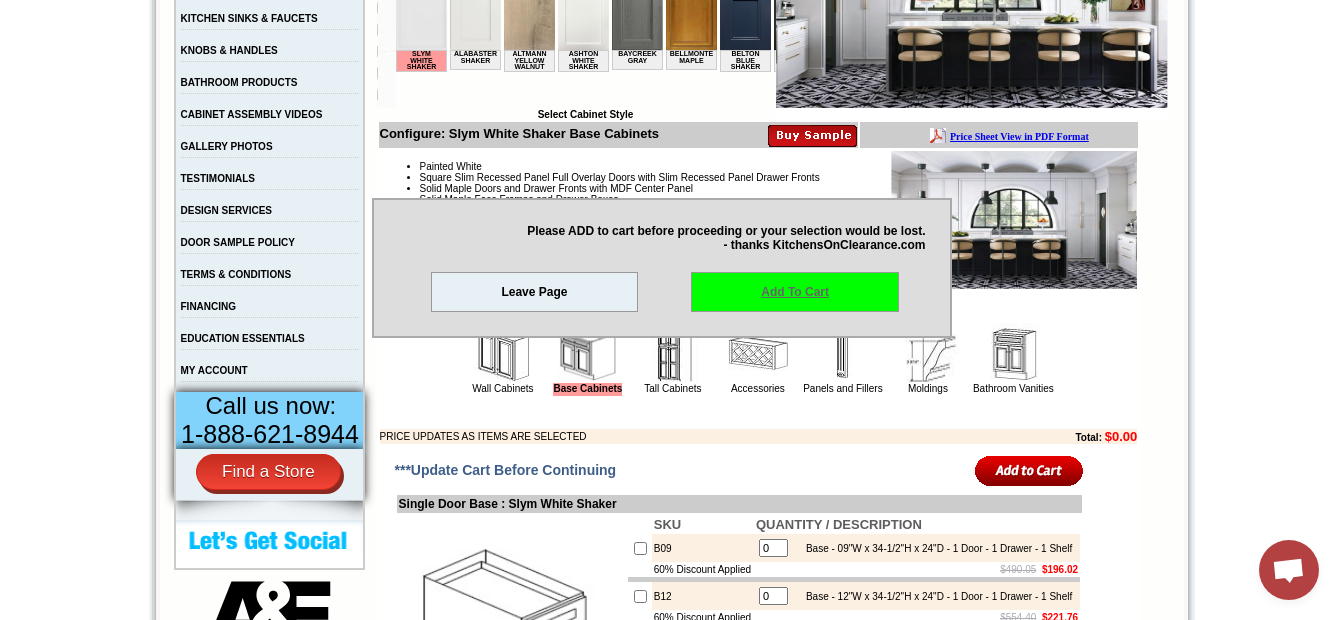 click on "Add To Cart" at bounding box center [795, 292] 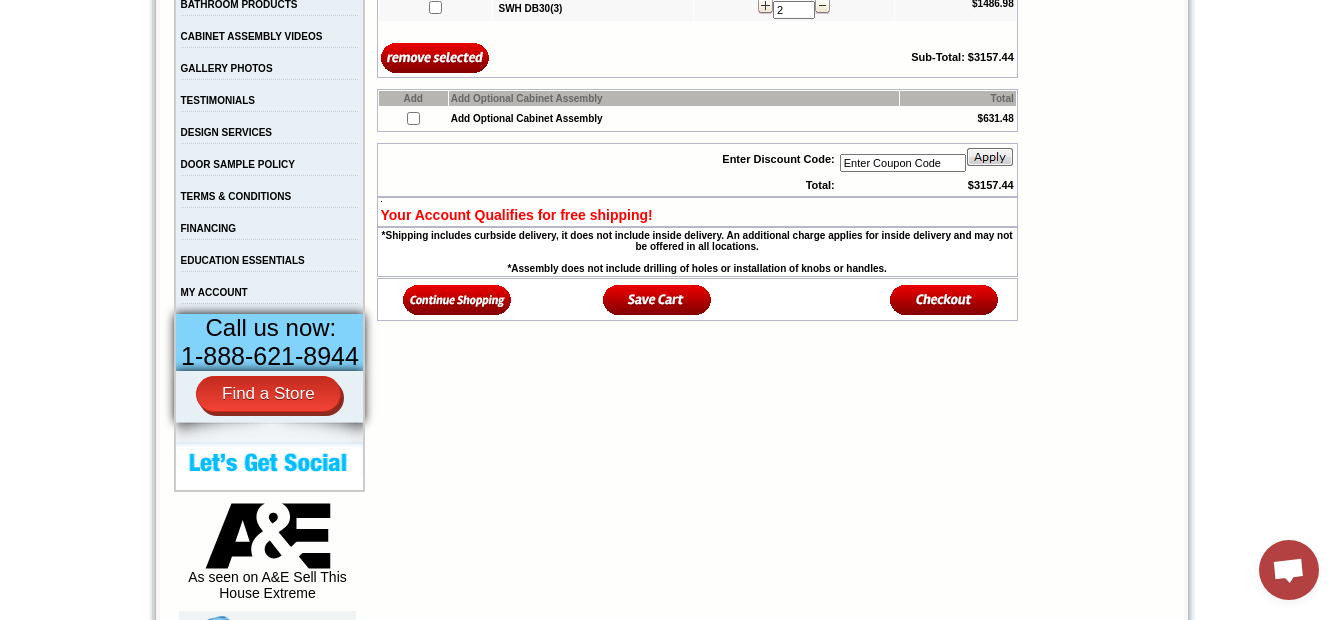 scroll, scrollTop: 600, scrollLeft: 0, axis: vertical 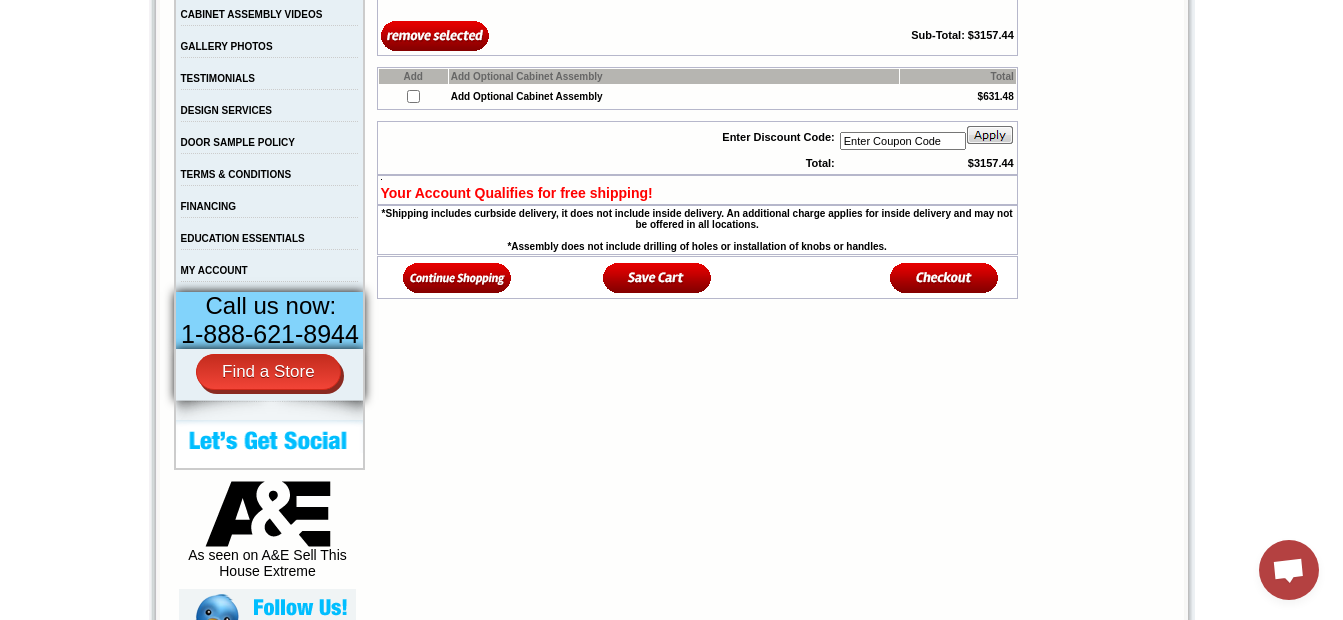 click at bounding box center (457, 277) 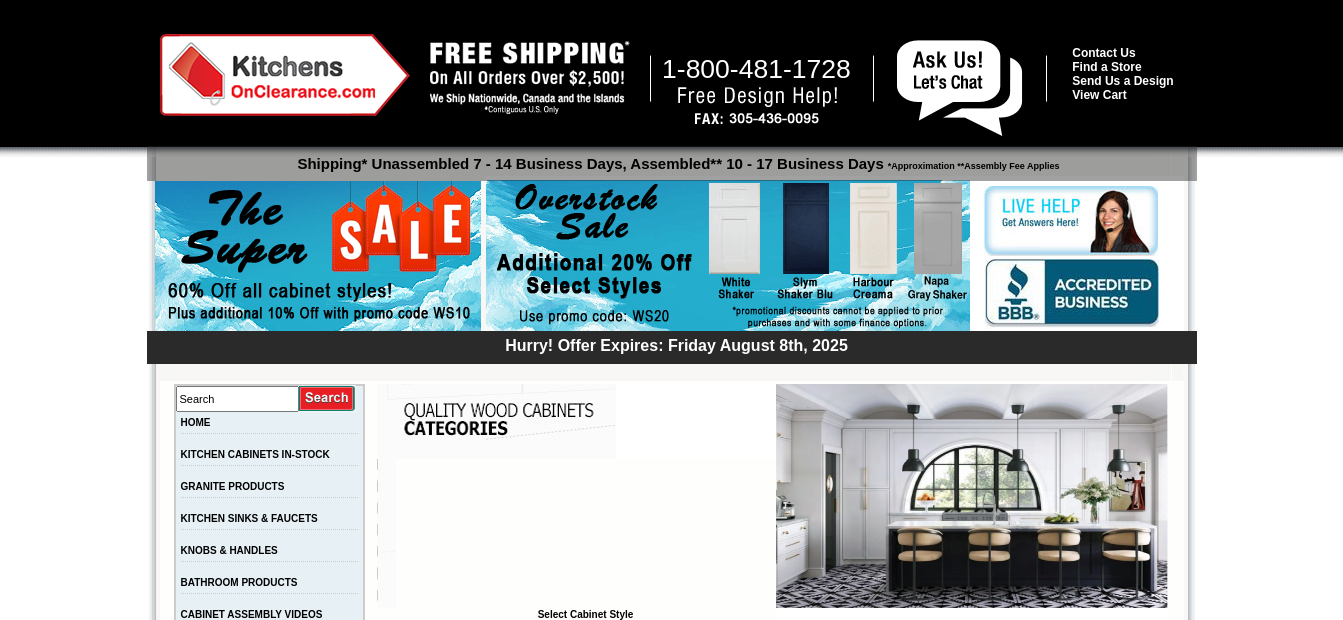 scroll, scrollTop: 0, scrollLeft: 0, axis: both 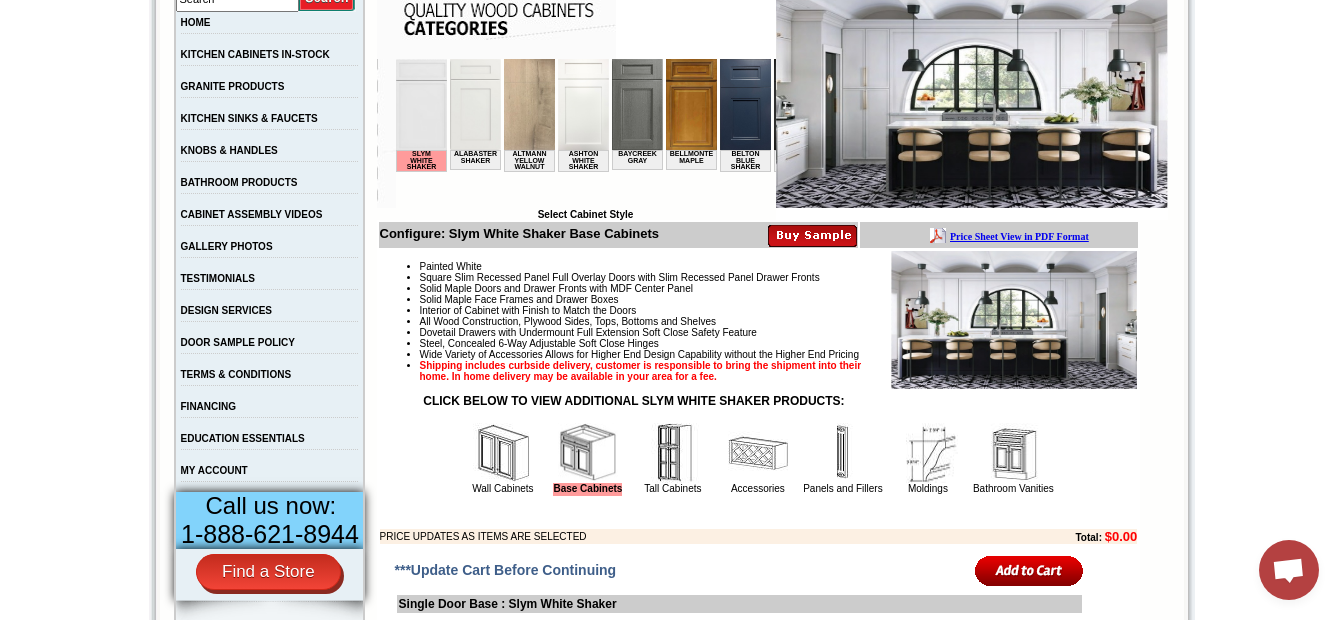 click at bounding box center (503, 453) 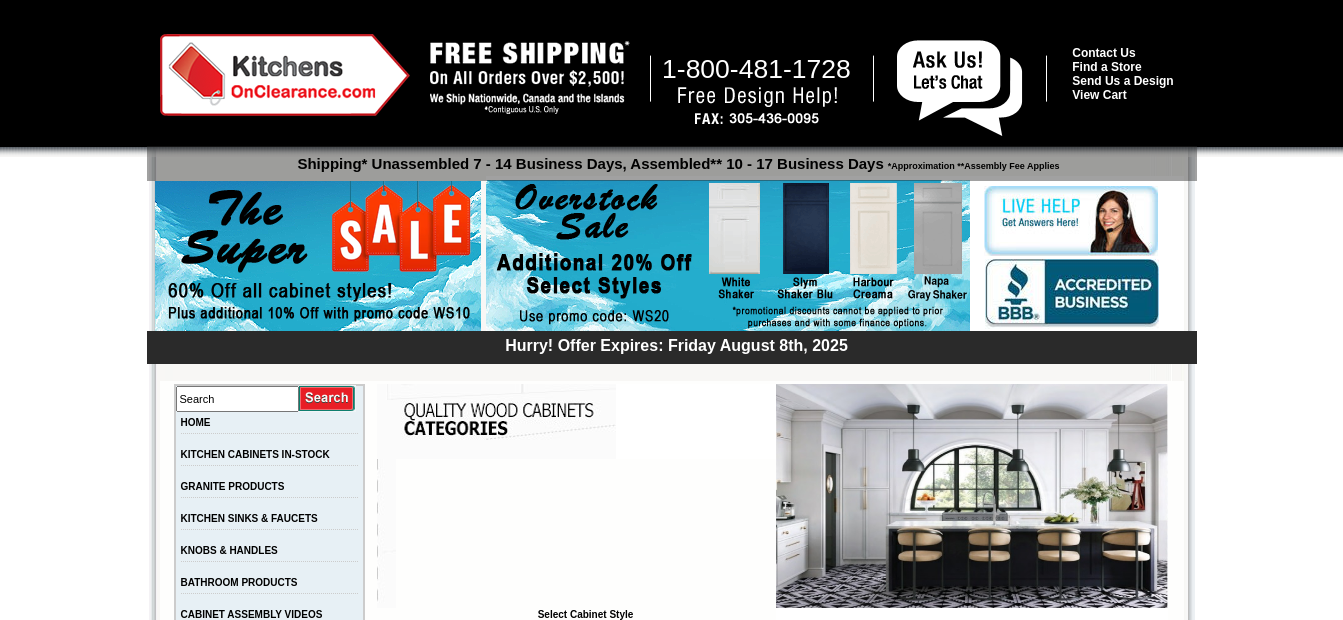 scroll, scrollTop: 0, scrollLeft: 0, axis: both 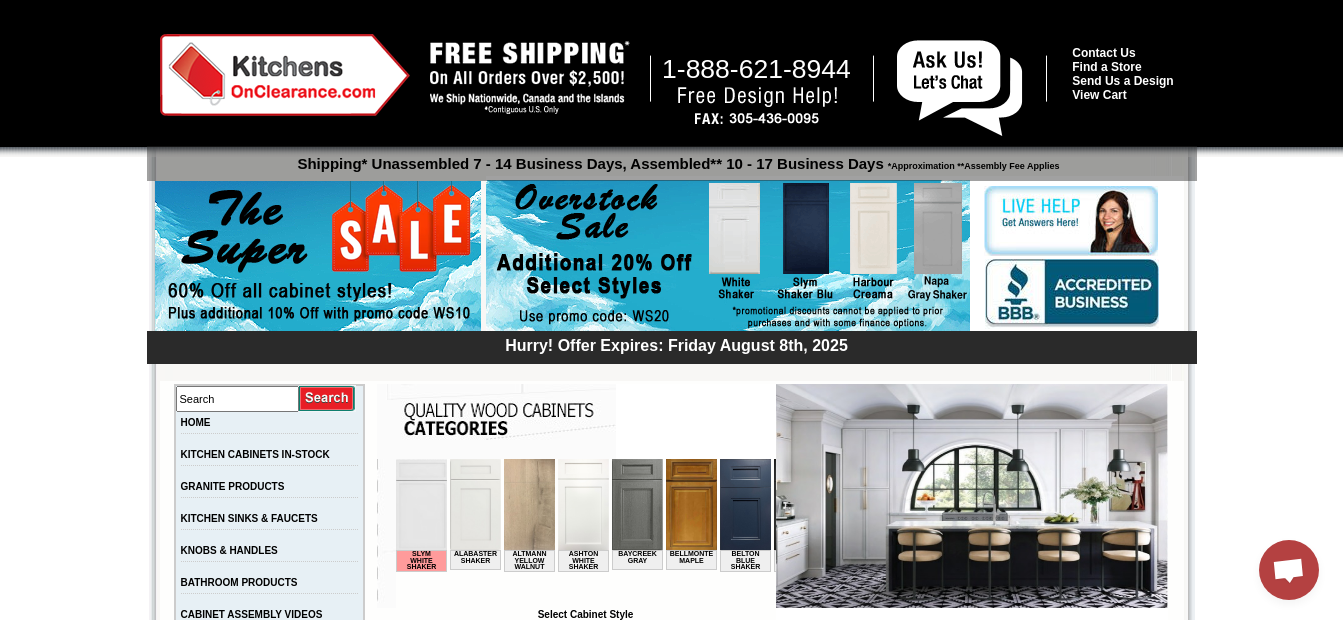 click at bounding box center (420, 504) 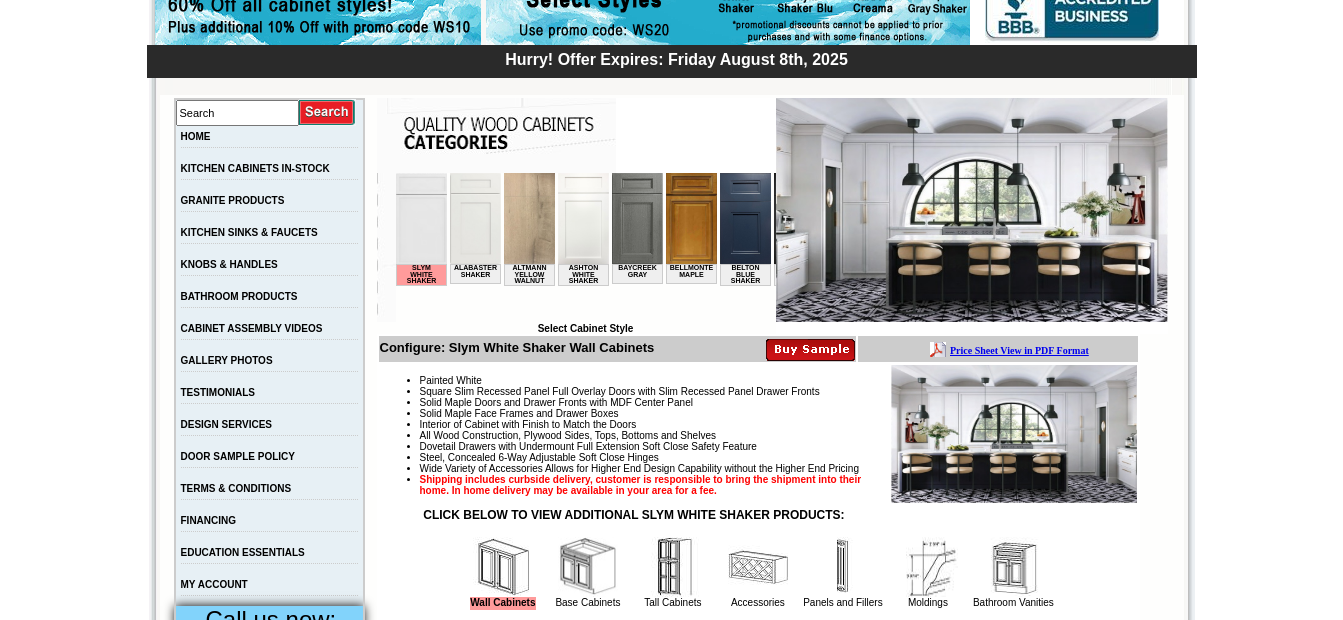 scroll, scrollTop: 0, scrollLeft: 0, axis: both 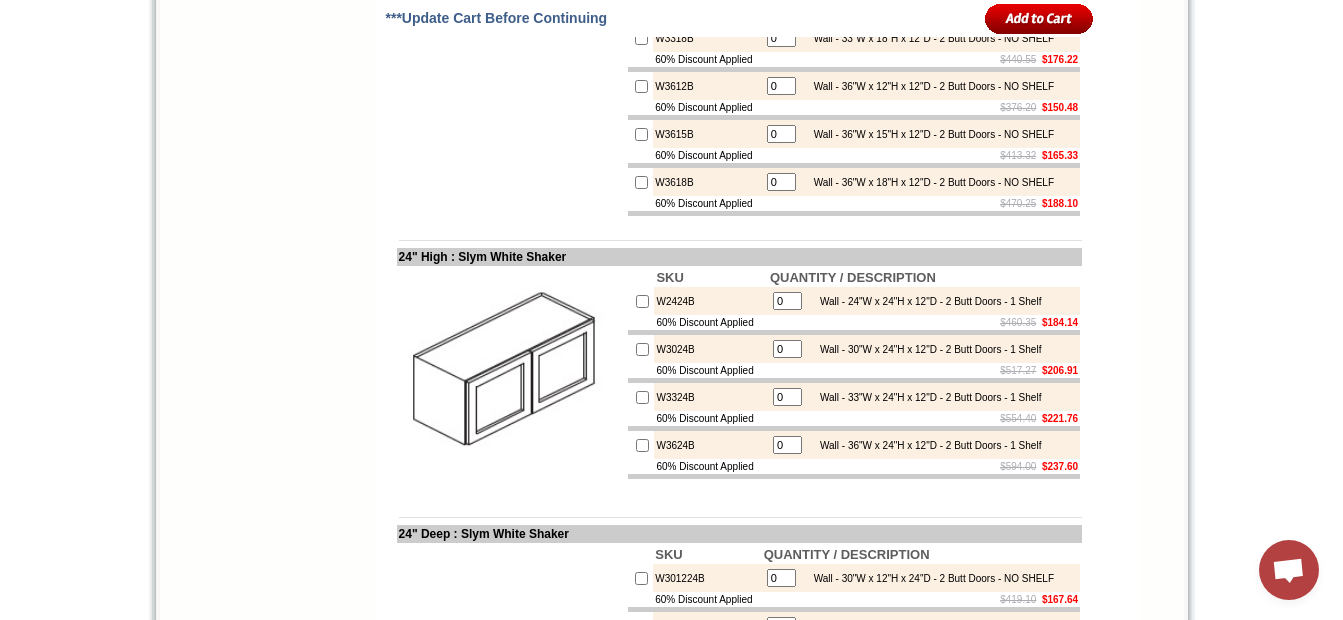click at bounding box center [641, 182] 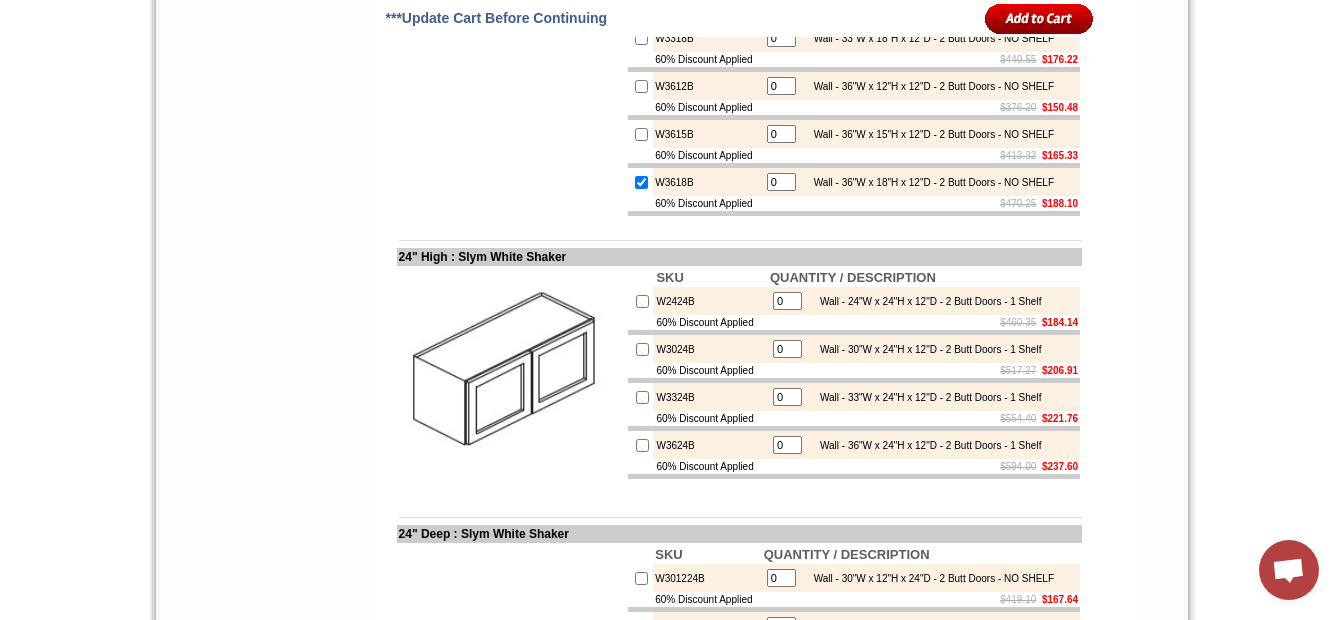 type on "1" 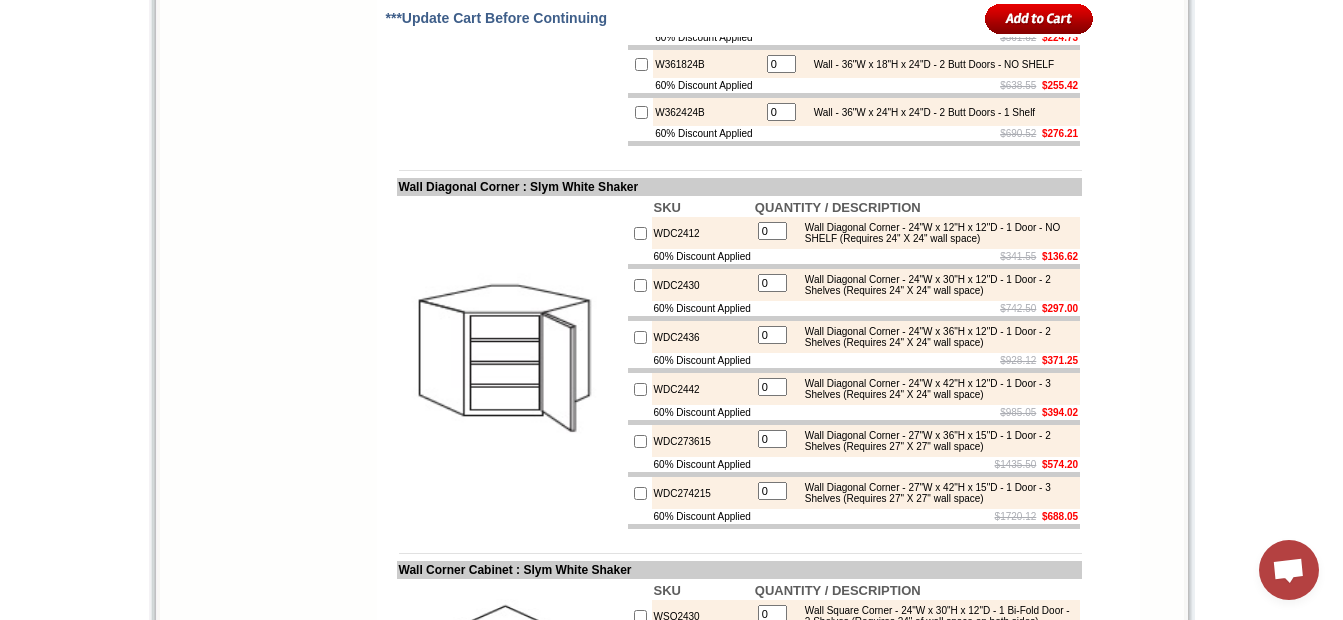scroll, scrollTop: 4397, scrollLeft: 0, axis: vertical 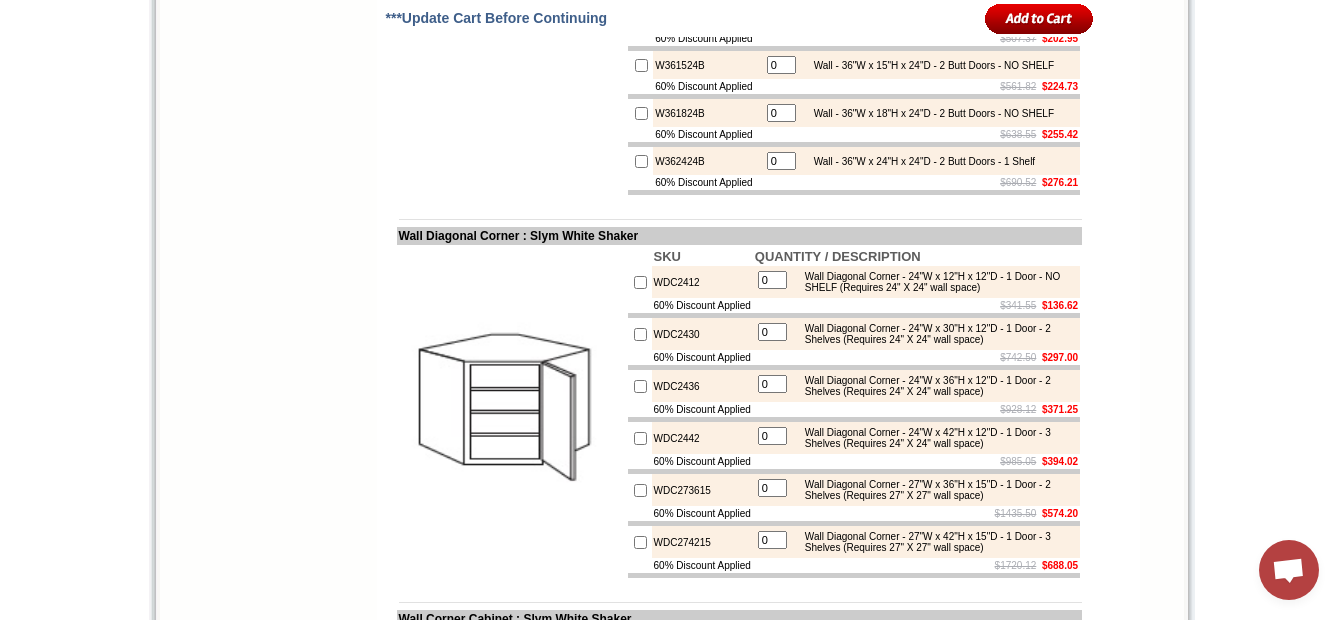 click at bounding box center (641, 161) 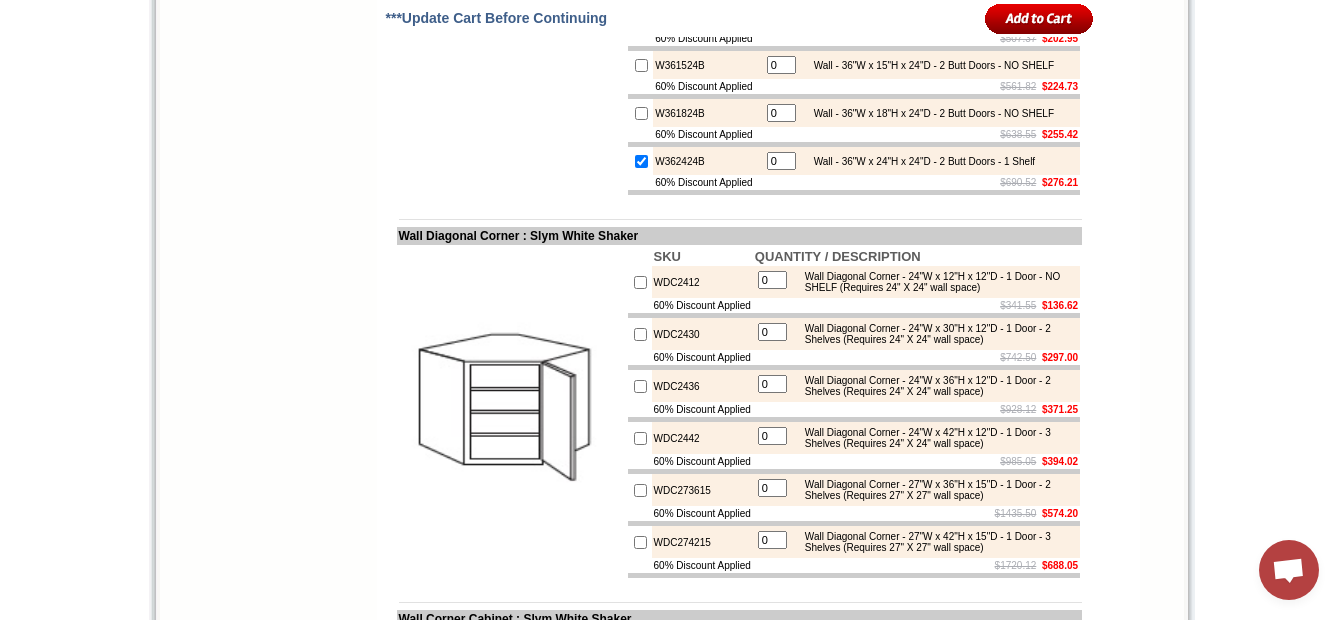type on "1" 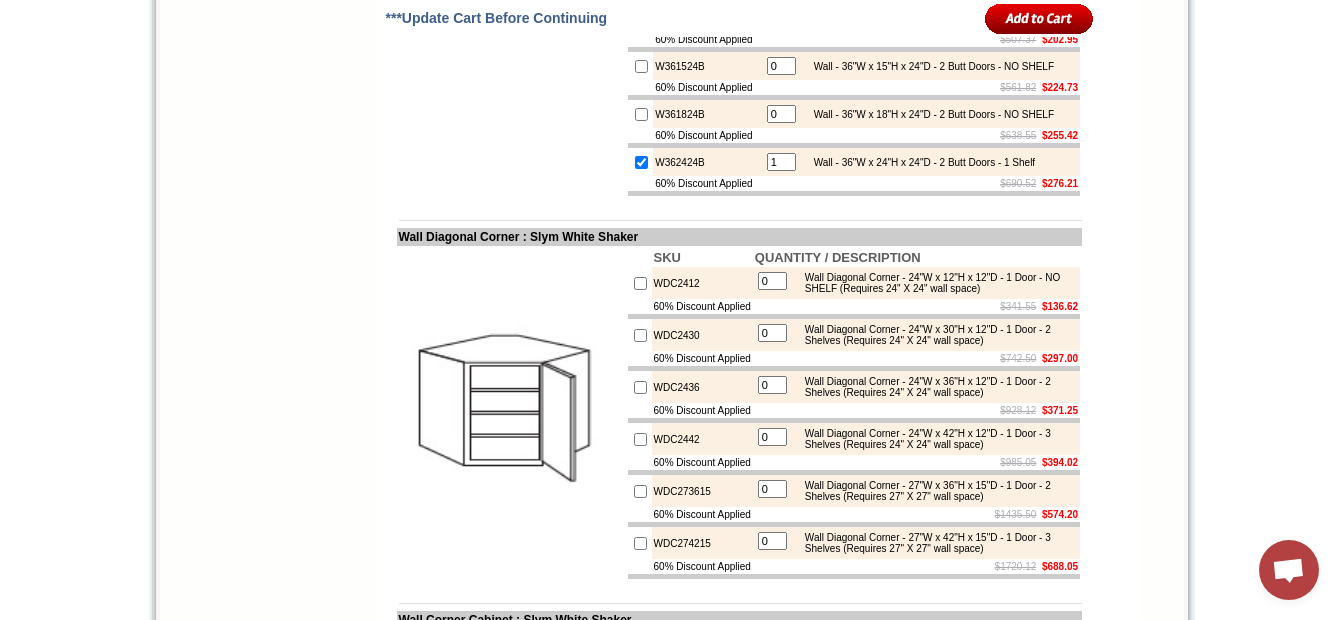scroll, scrollTop: 4397, scrollLeft: 0, axis: vertical 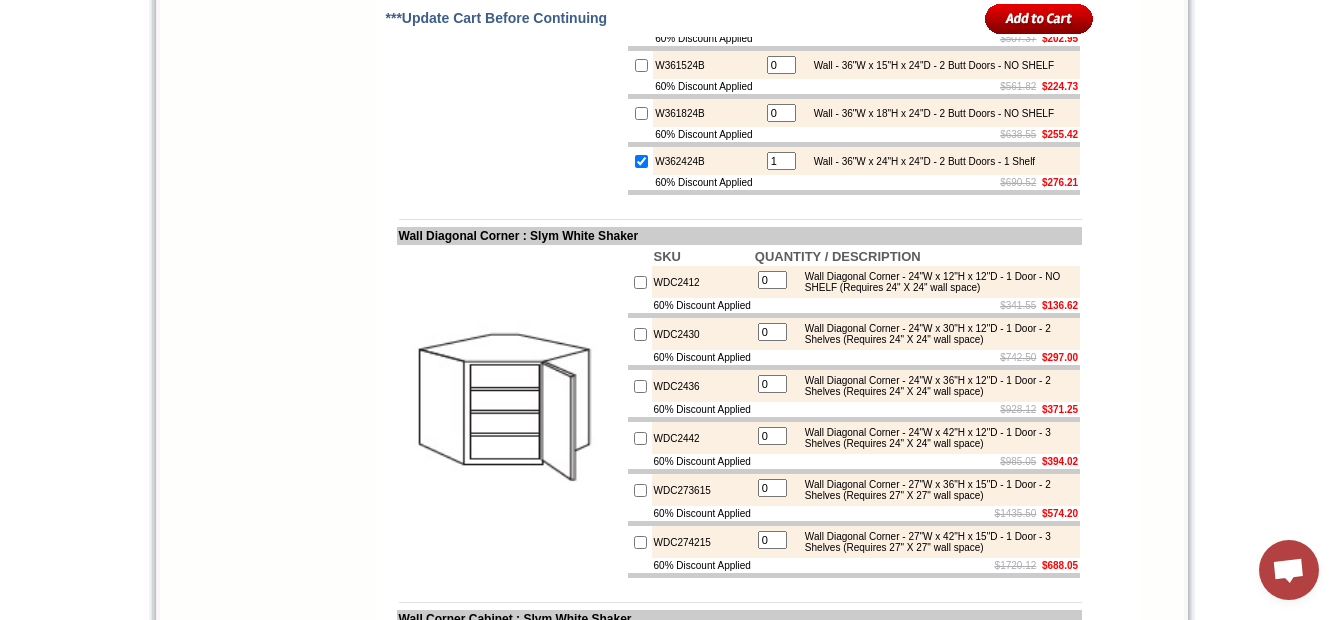 click at bounding box center [641, 161] 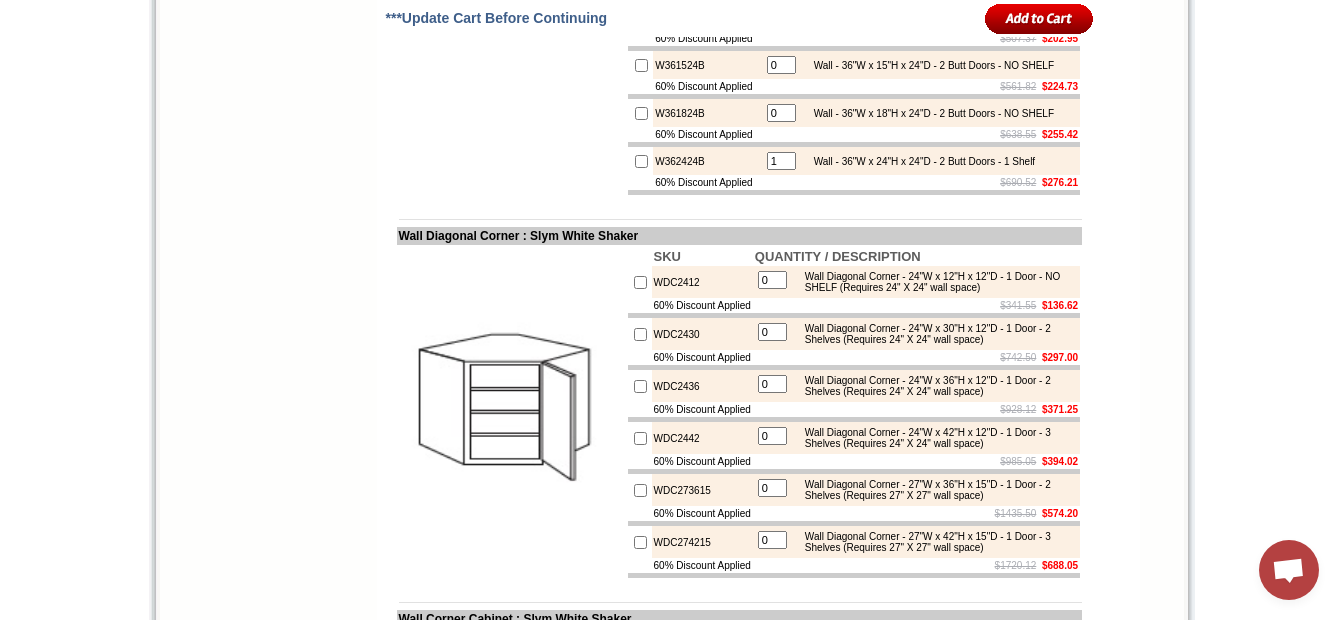 type on "0" 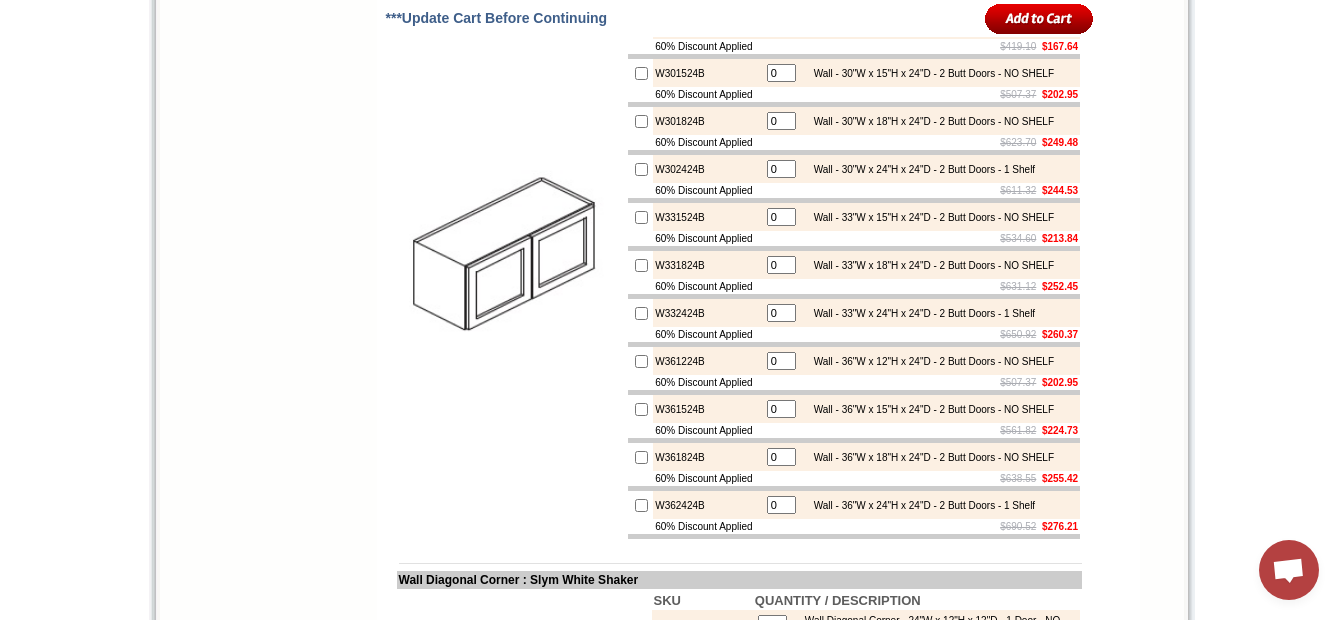 scroll, scrollTop: 3997, scrollLeft: 0, axis: vertical 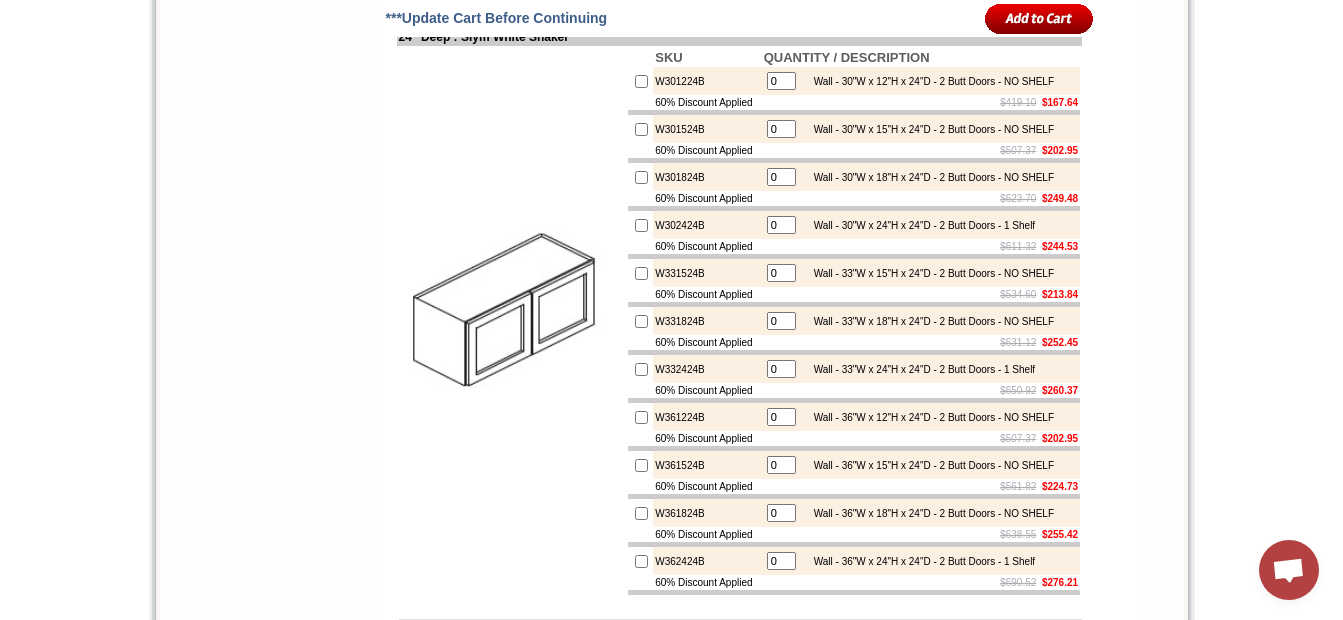 click at bounding box center [642, -52] 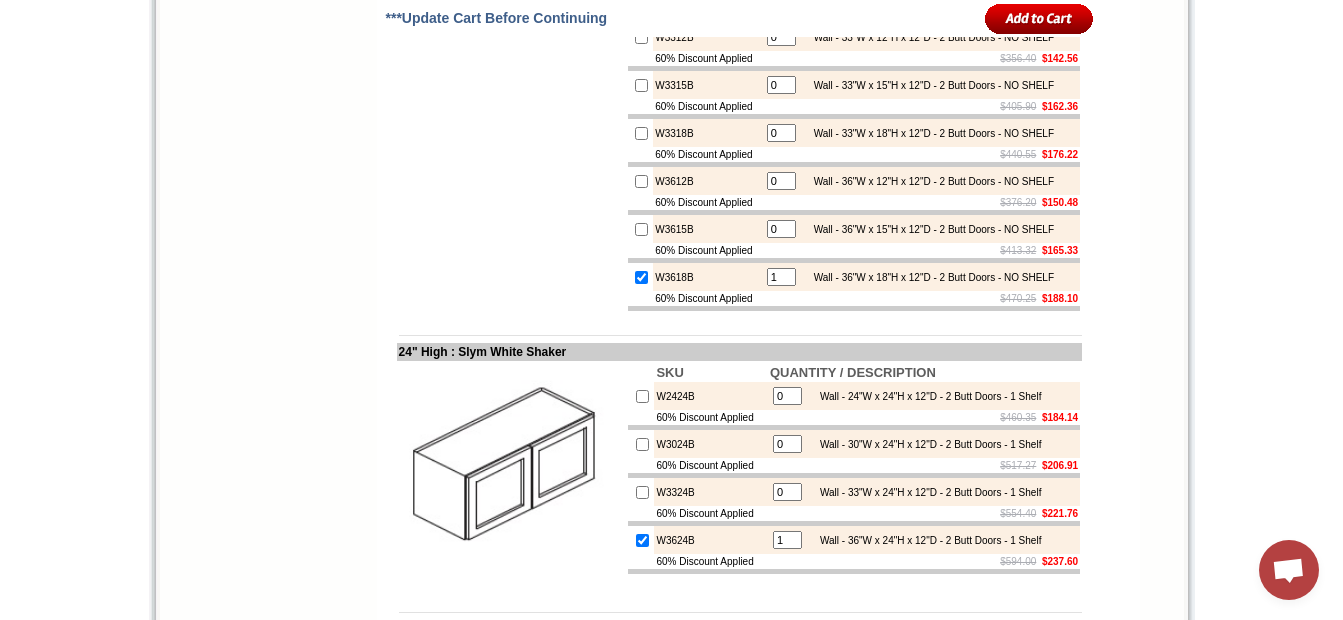 scroll, scrollTop: 3297, scrollLeft: 0, axis: vertical 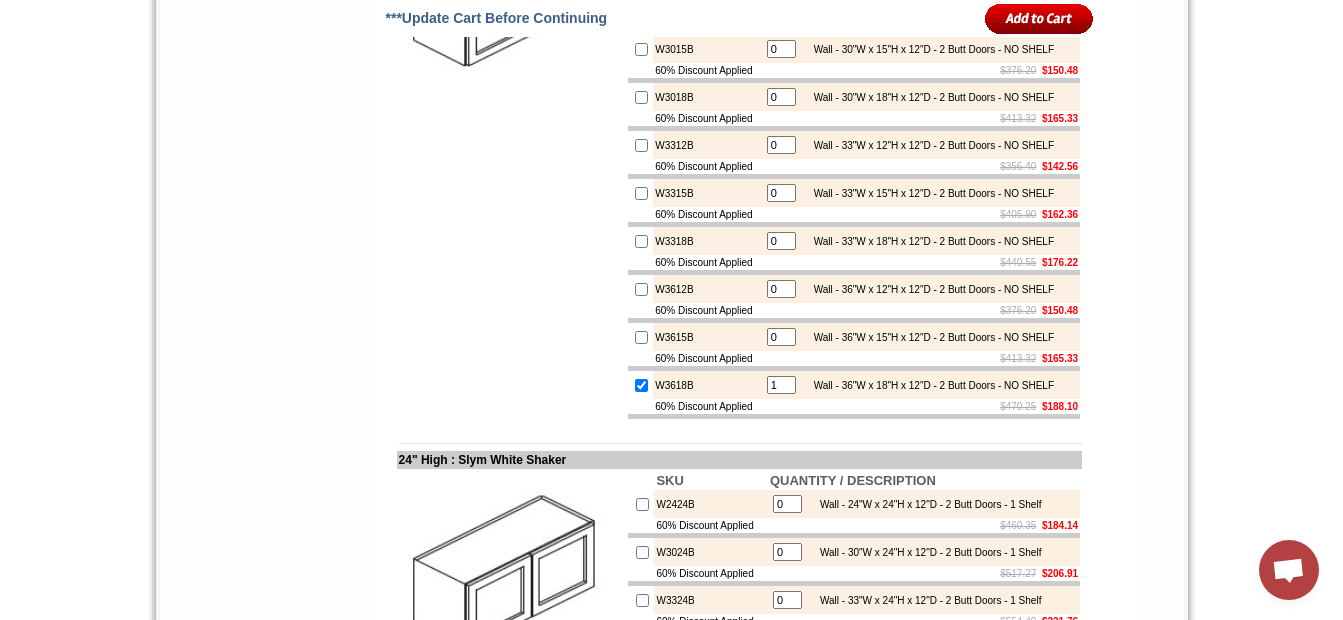 click on "0" at bounding box center (781, -95) 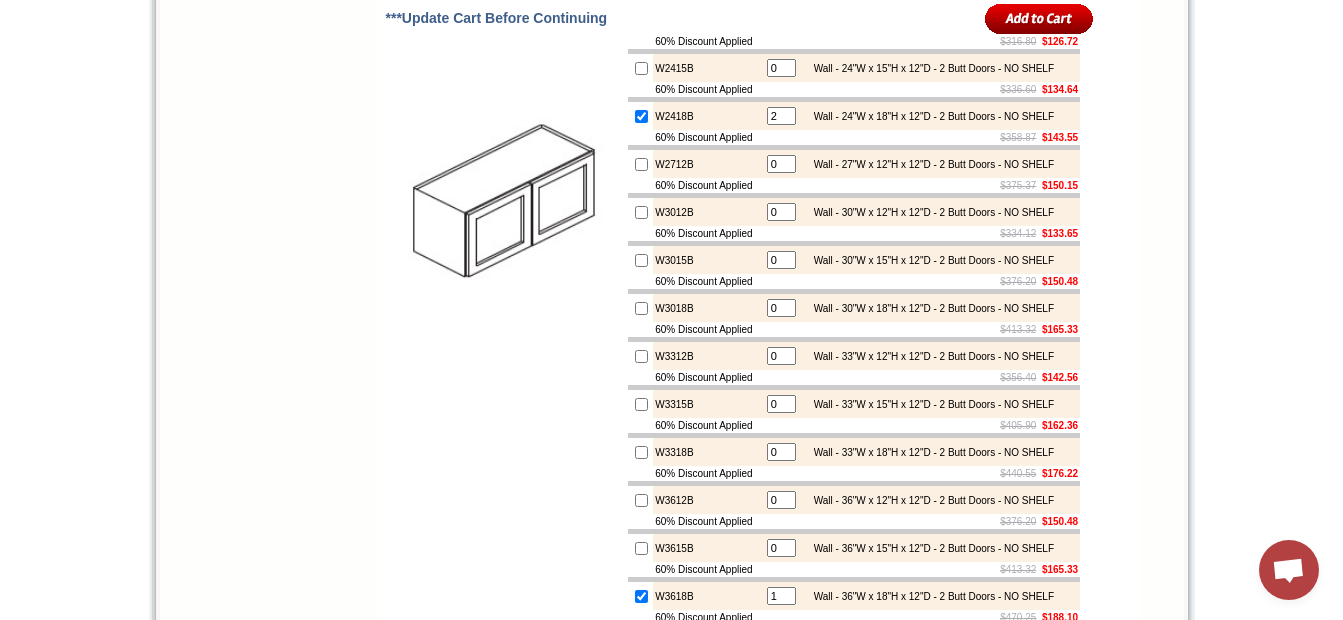 scroll, scrollTop: 3097, scrollLeft: 0, axis: vertical 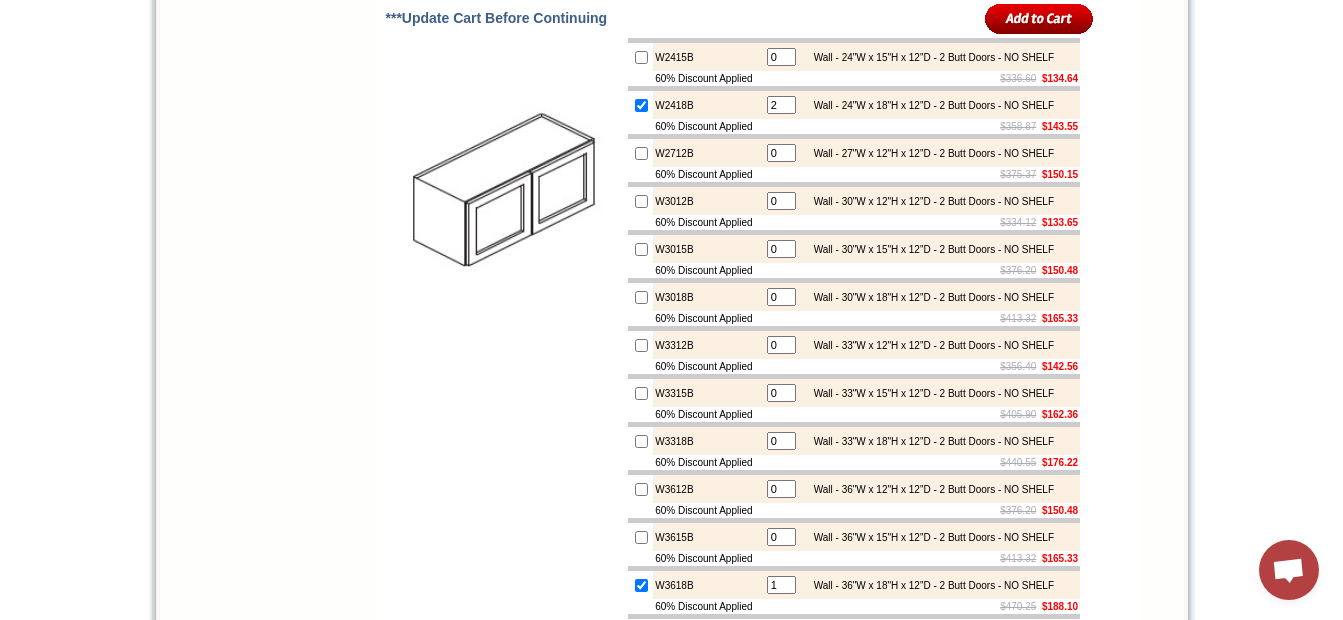 click at bounding box center [641, 297] 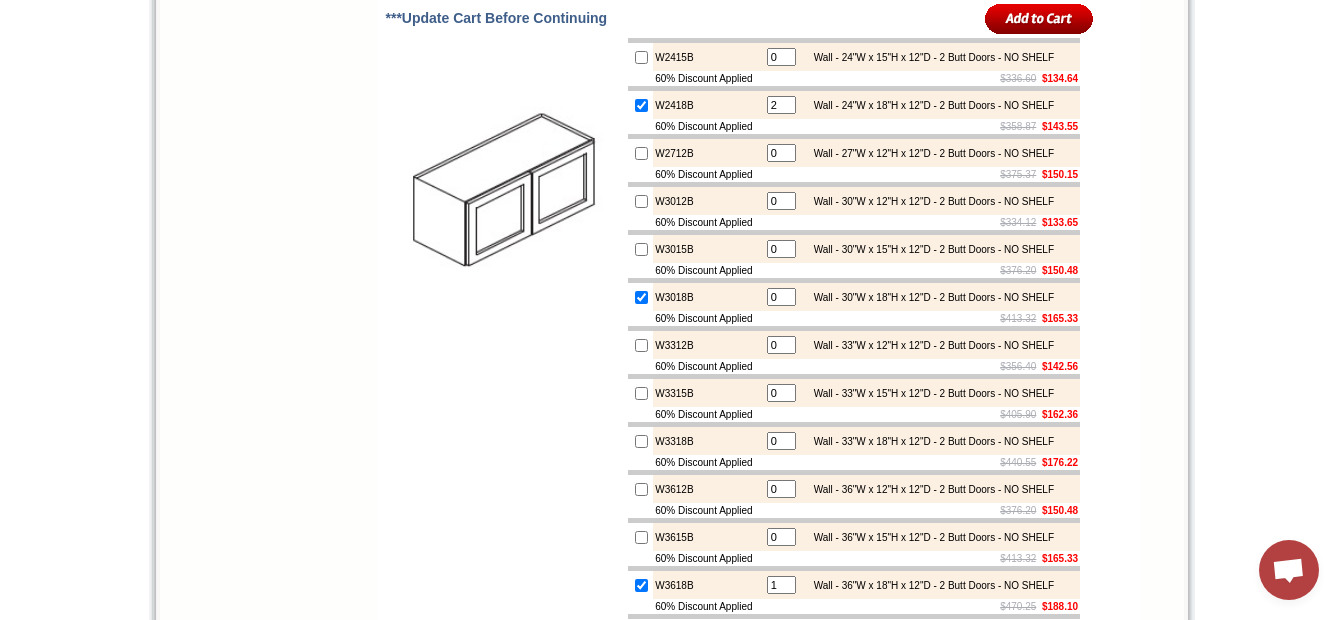 type on "1" 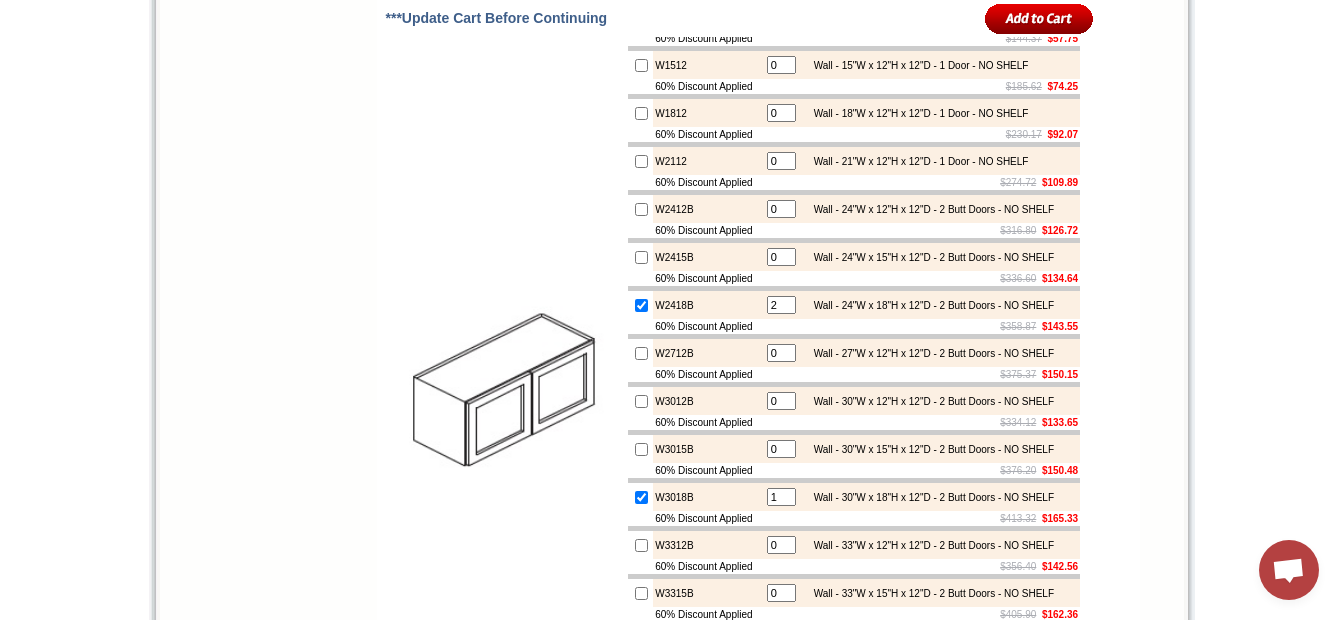 scroll, scrollTop: 2997, scrollLeft: 0, axis: vertical 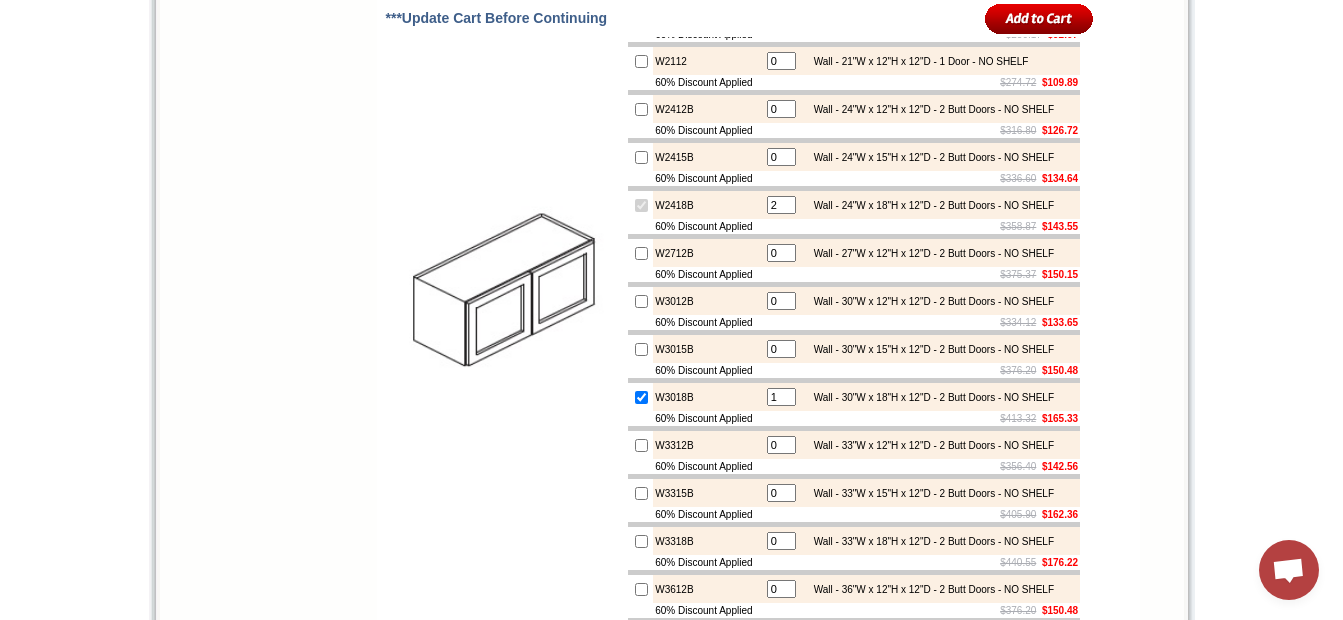 click on "2" at bounding box center [781, 205] 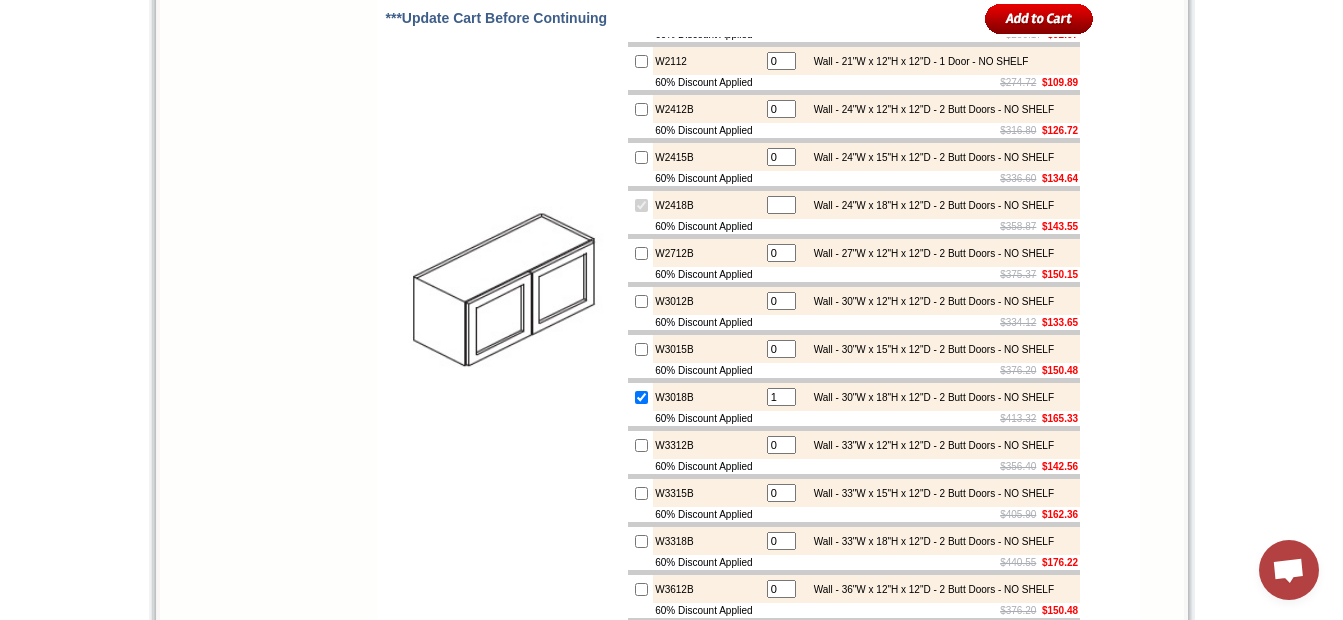 type 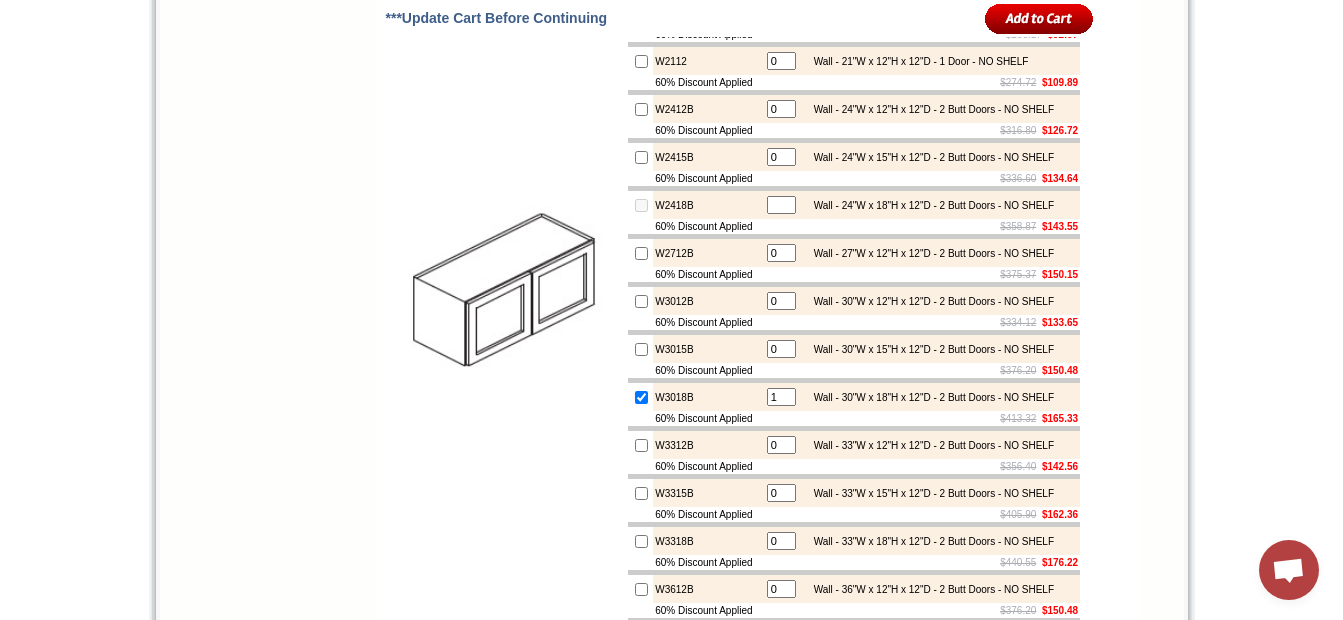 type on "0" 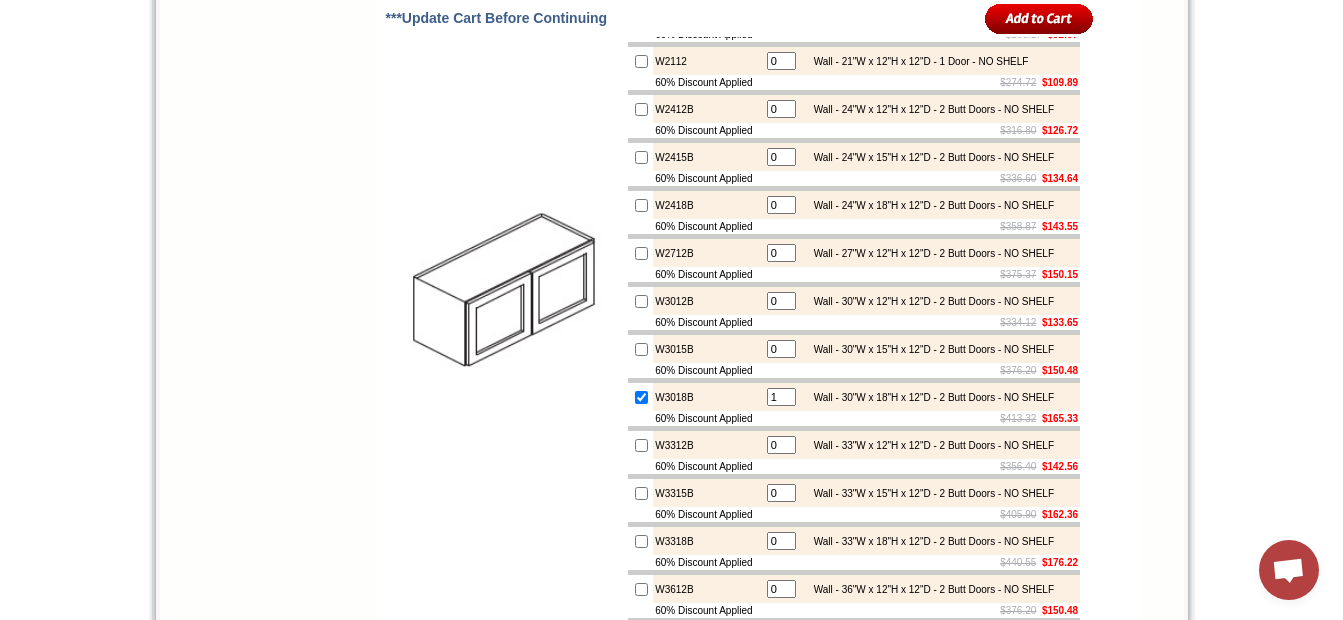 click at bounding box center (641, 109) 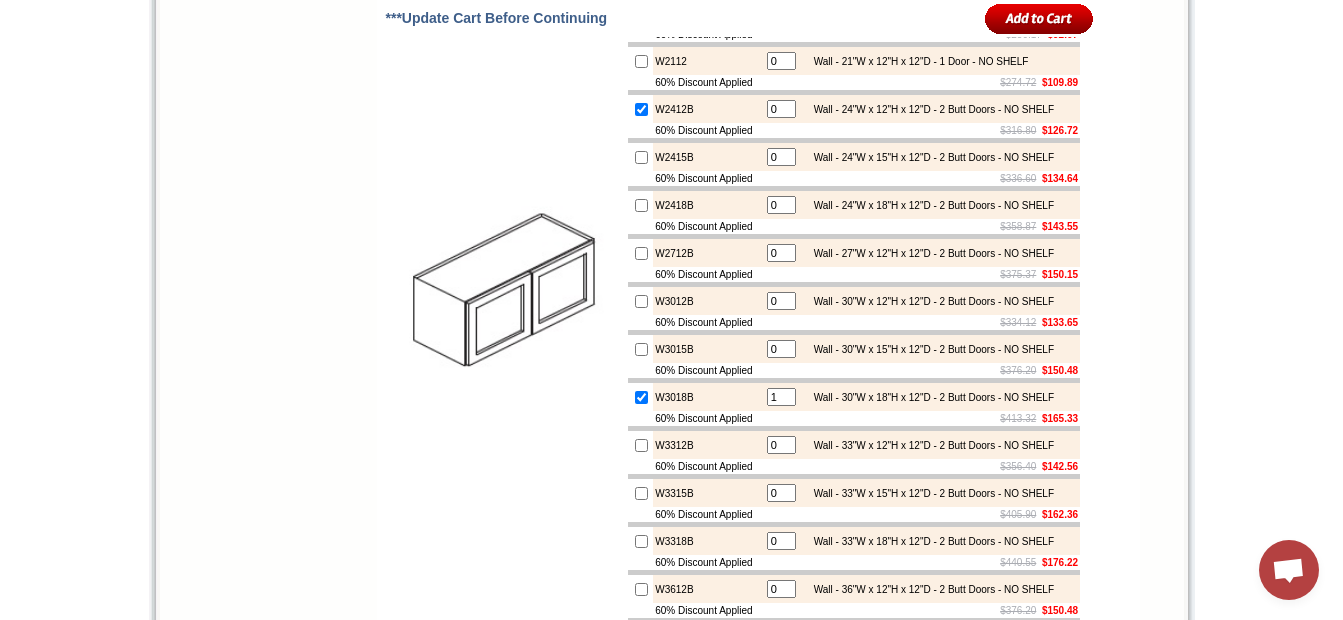 type on "1" 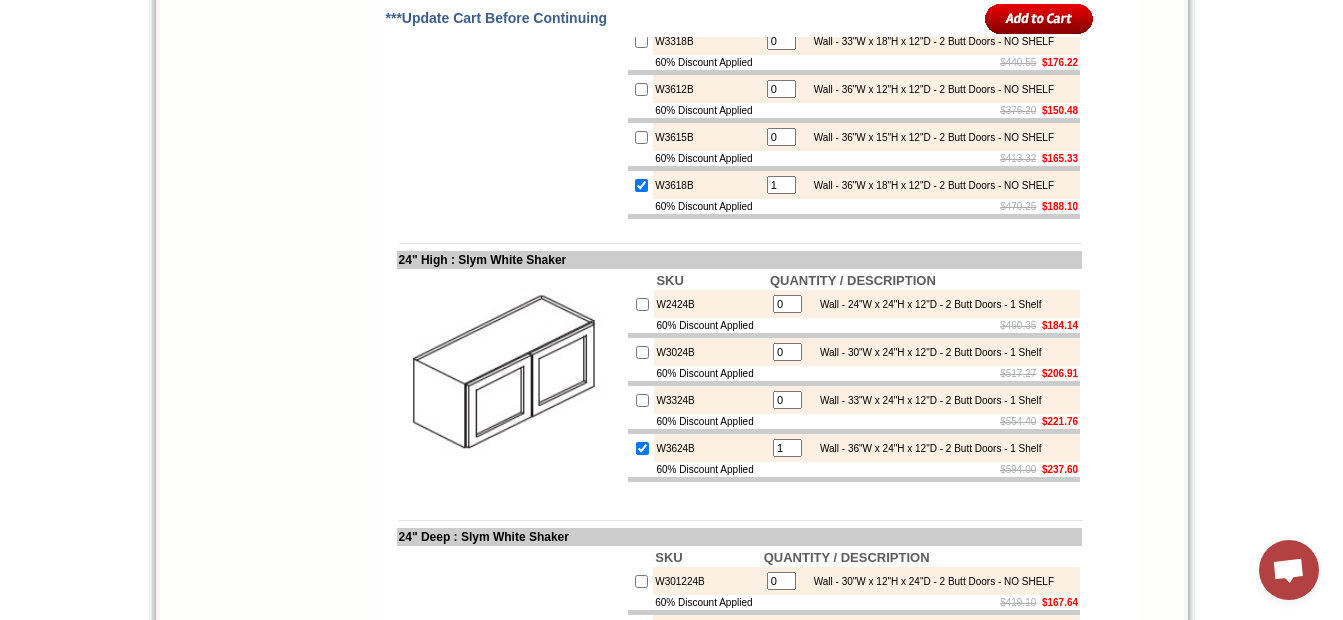 scroll, scrollTop: 3397, scrollLeft: 0, axis: vertical 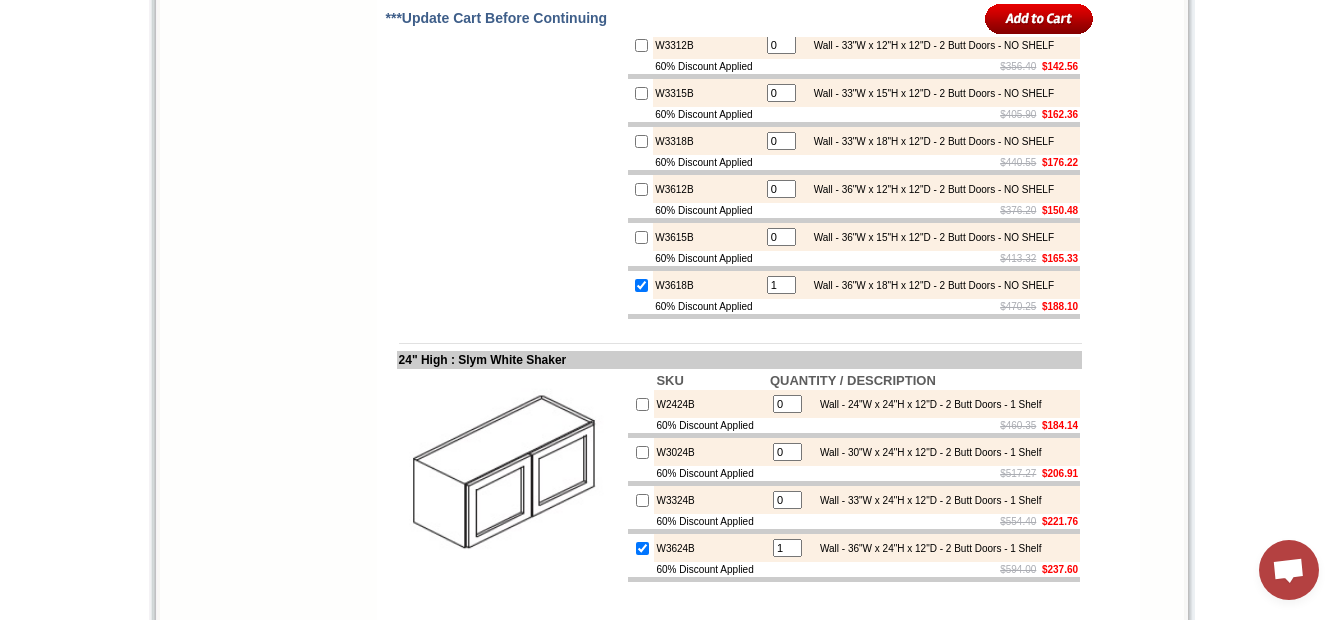 click at bounding box center (641, 285) 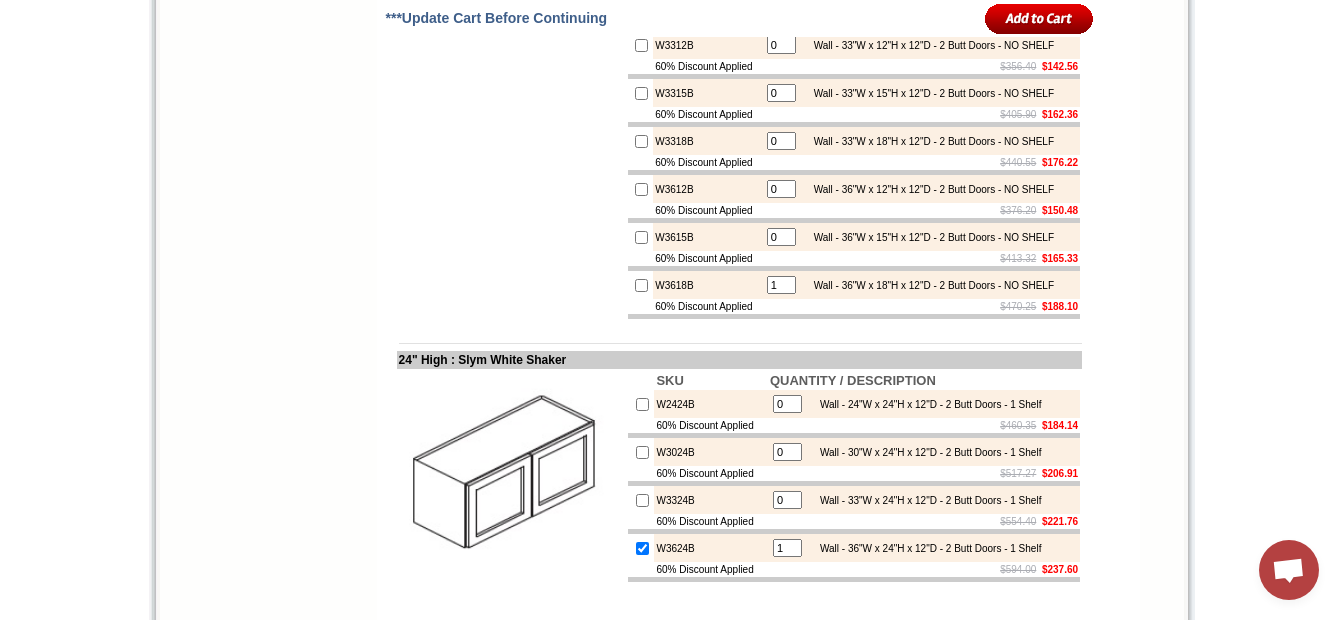 type on "0" 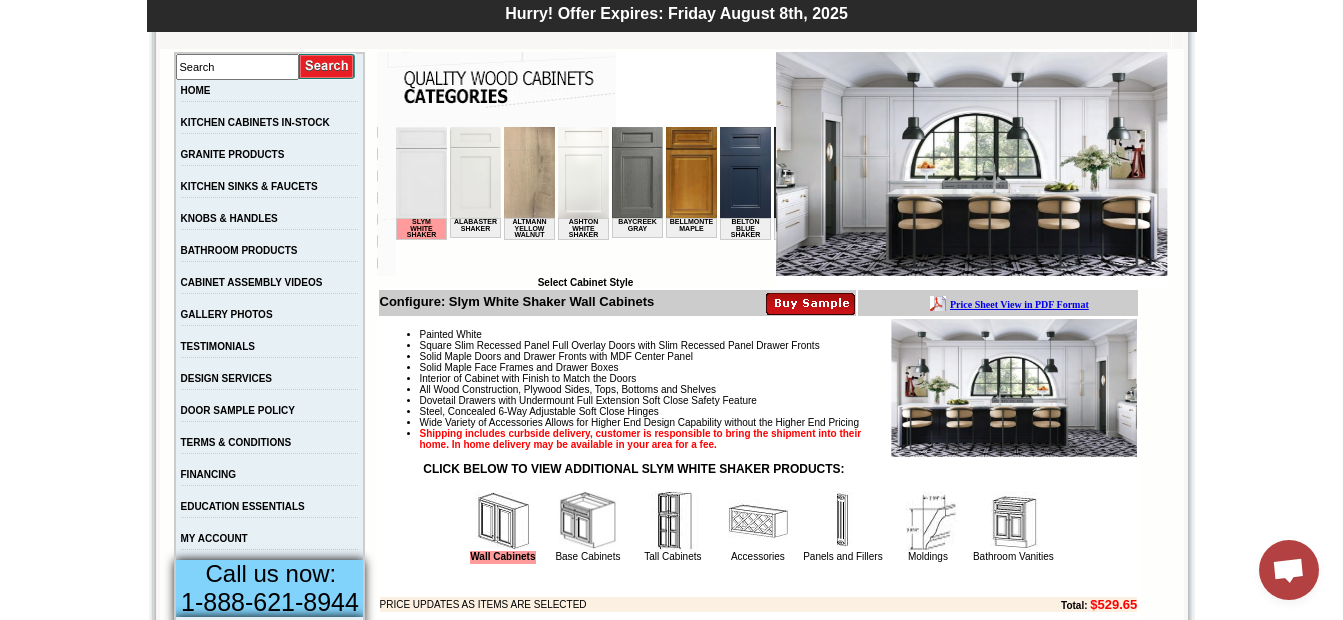 scroll, scrollTop: 297, scrollLeft: 0, axis: vertical 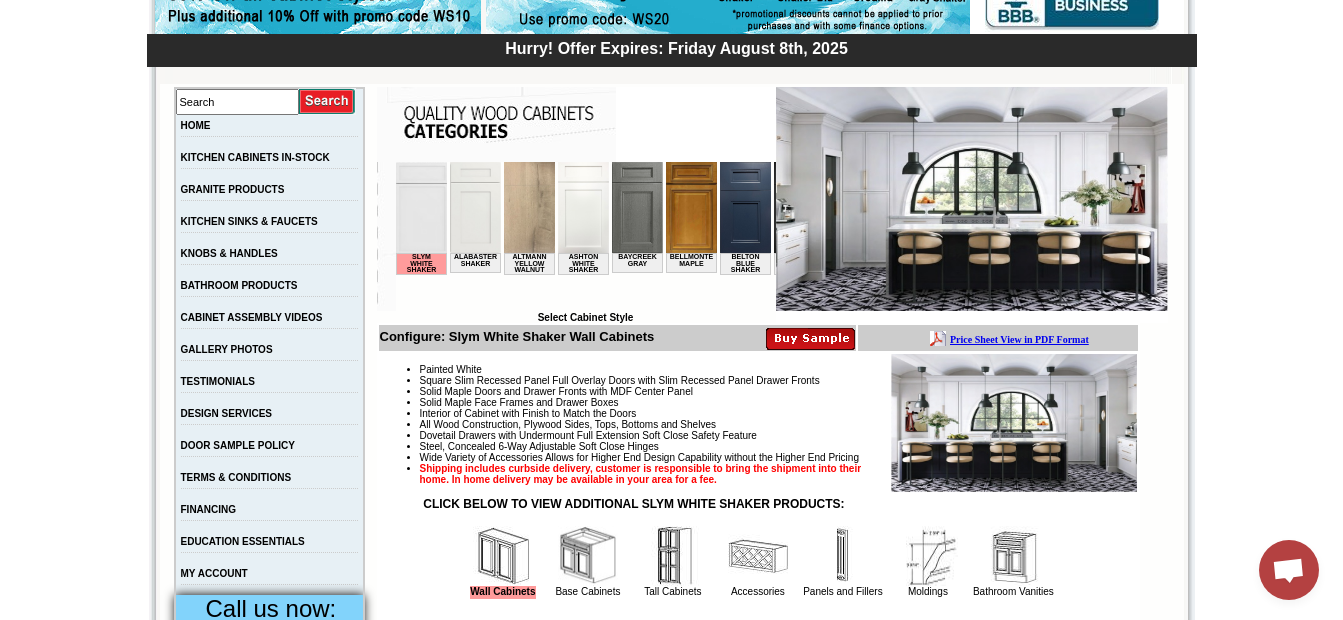 click on "CLICK BELOW TO VIEW ADDITIONAL SLYM WHITE SHAKER PRODUCTS:" at bounding box center (633, 504) 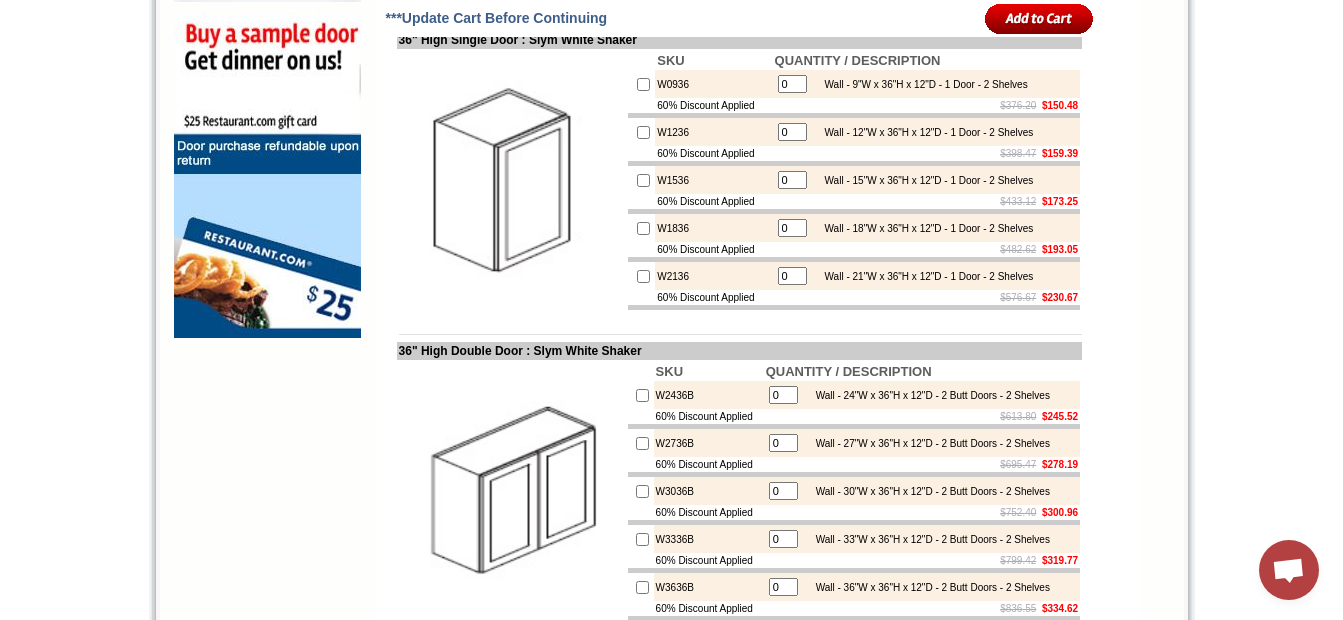 scroll, scrollTop: 1600, scrollLeft: 0, axis: vertical 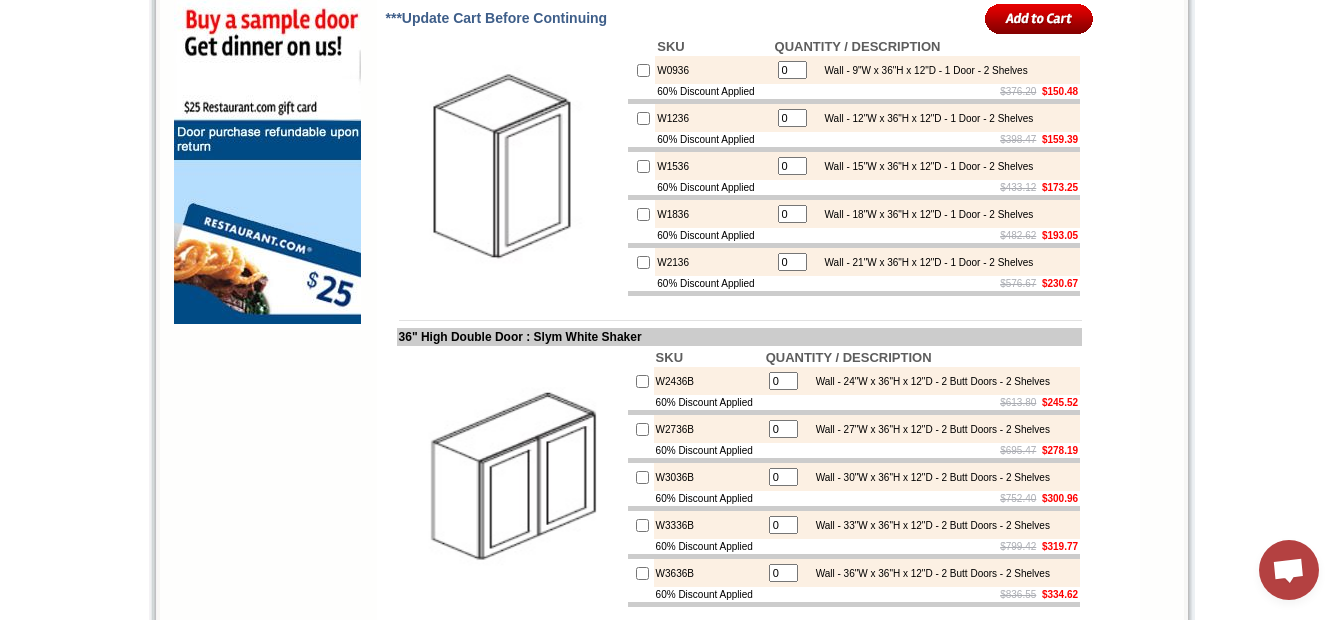 click at bounding box center [1039, 18] 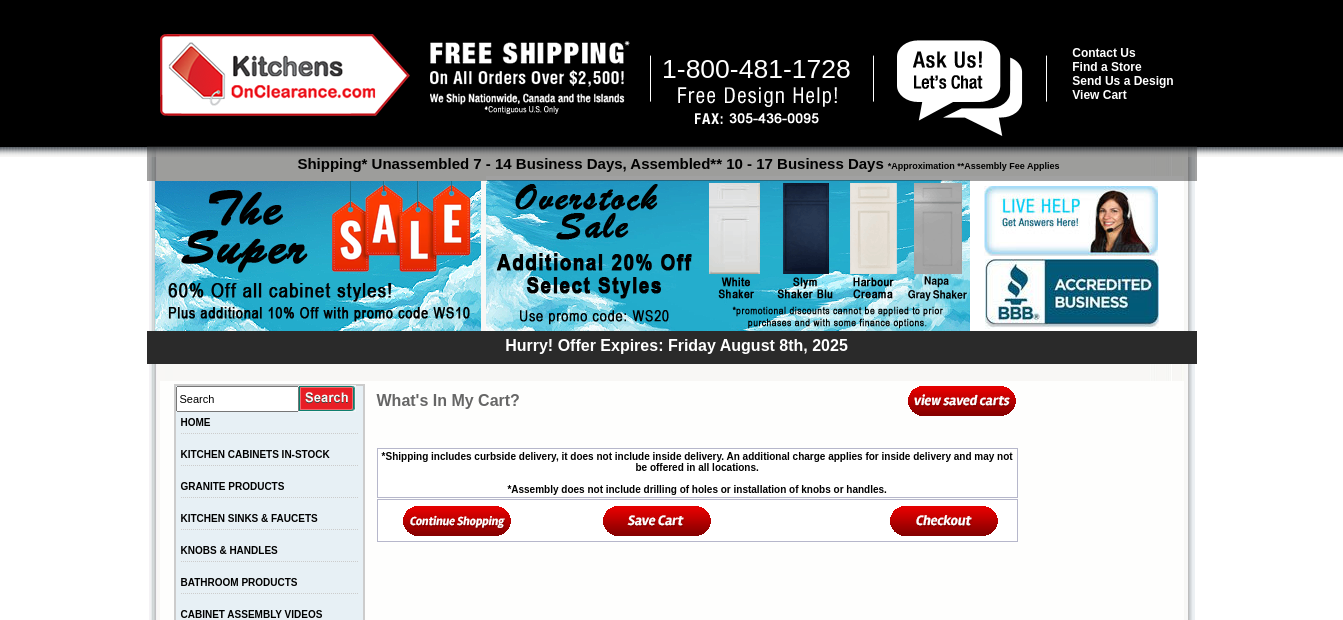 scroll, scrollTop: 0, scrollLeft: 0, axis: both 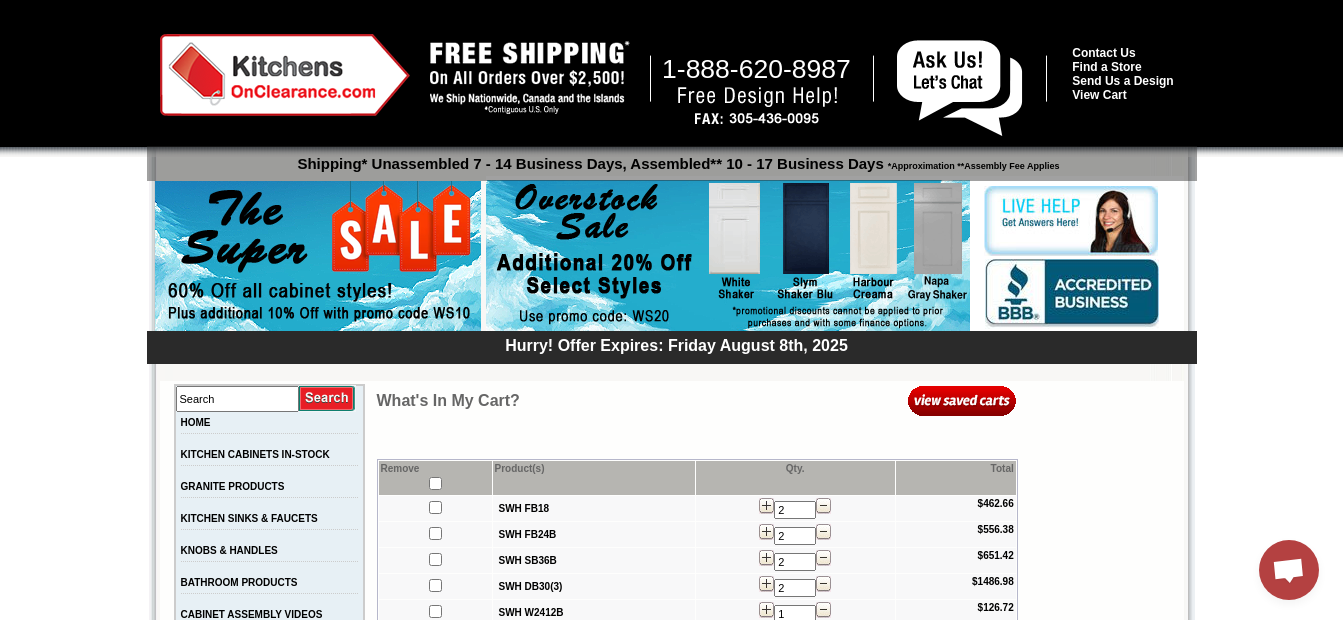 click at bounding box center [962, 400] 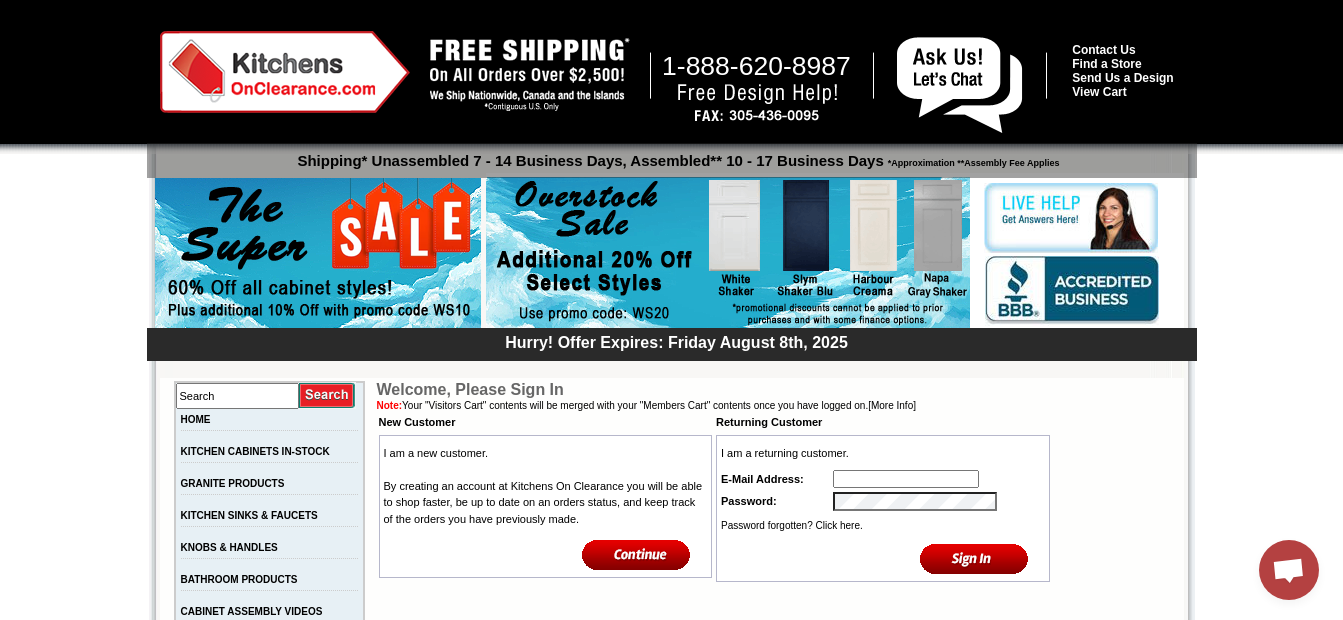 scroll, scrollTop: 0, scrollLeft: 0, axis: both 